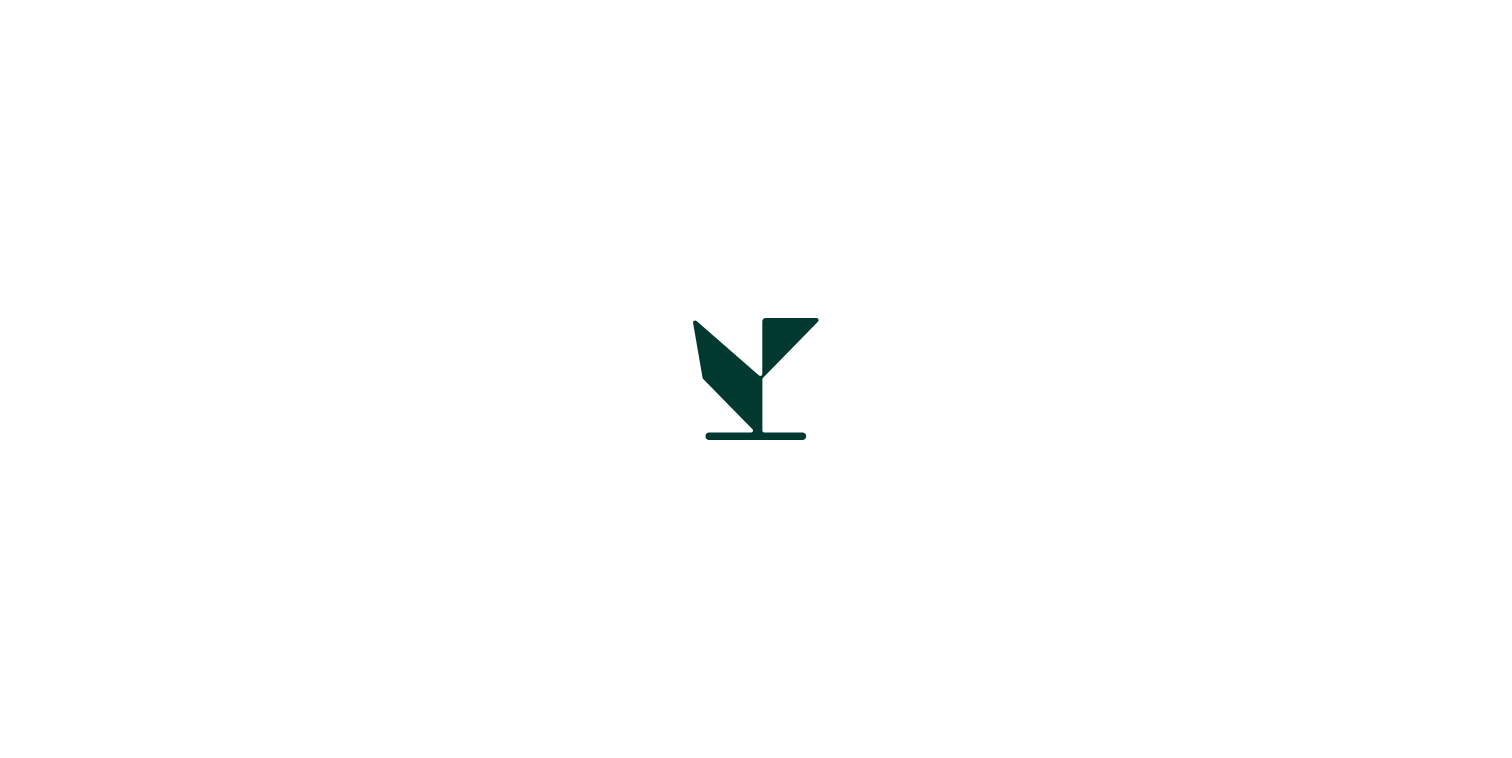 scroll, scrollTop: 0, scrollLeft: 0, axis: both 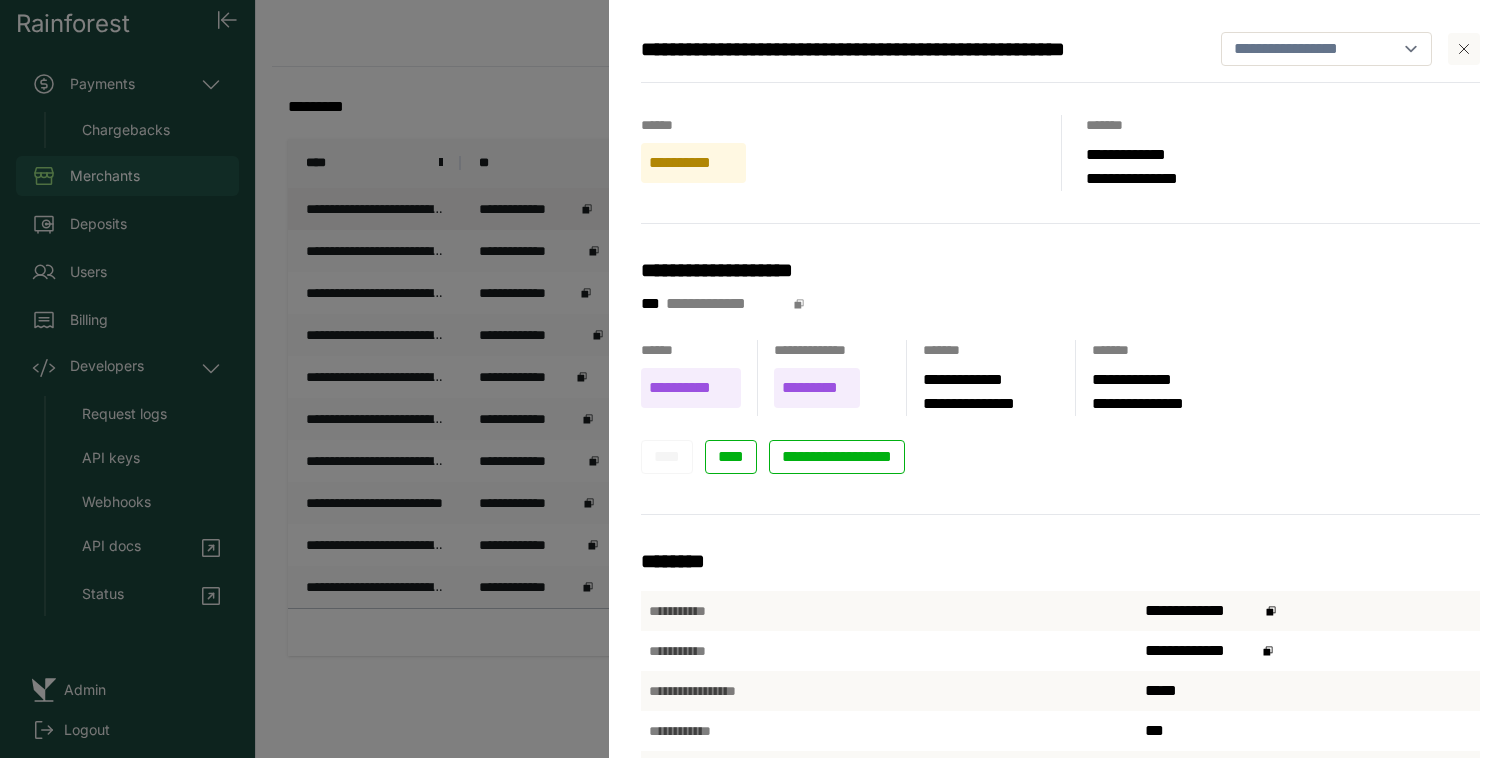 click on "**********" at bounding box center [756, 379] 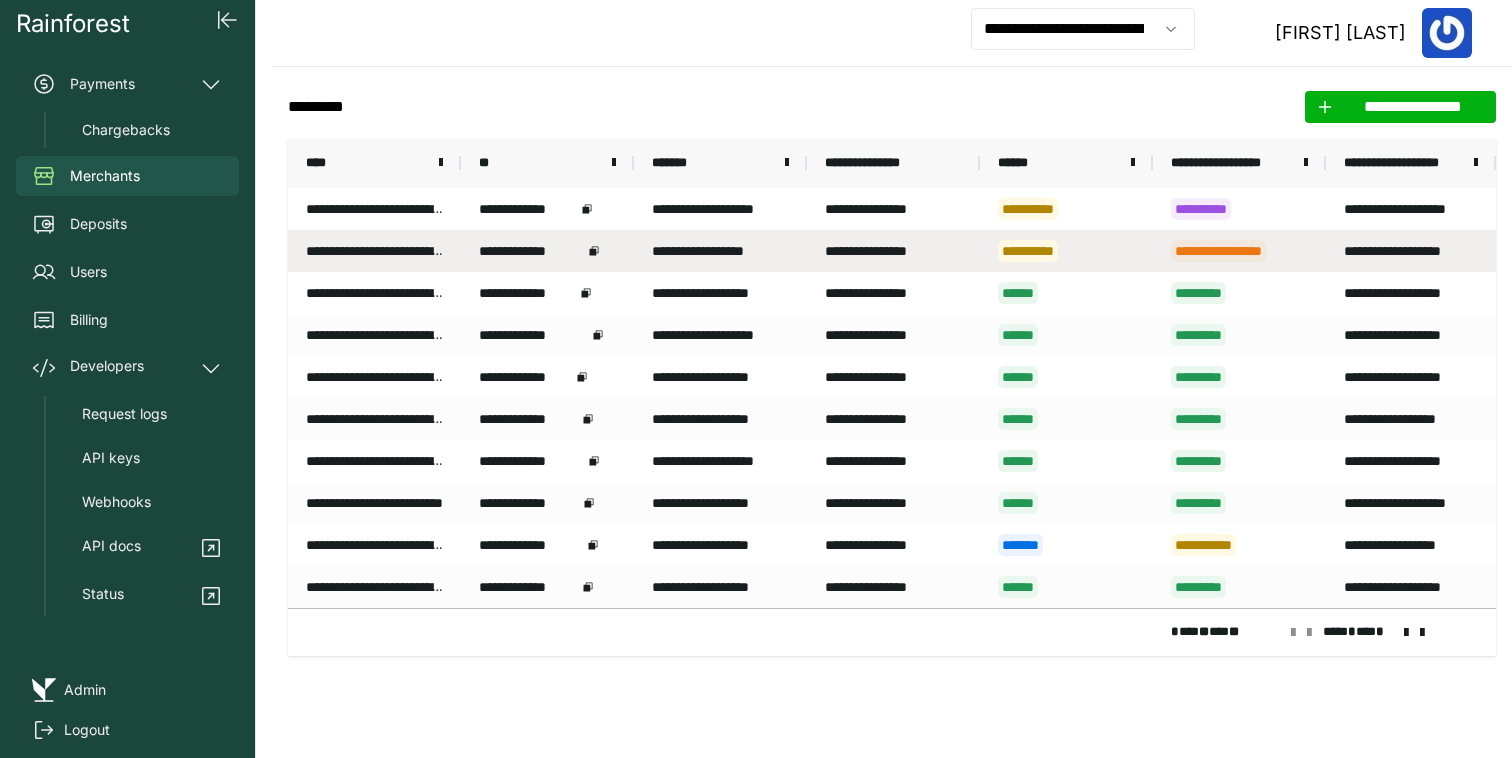 click on "**********" at bounding box center [374, 251] 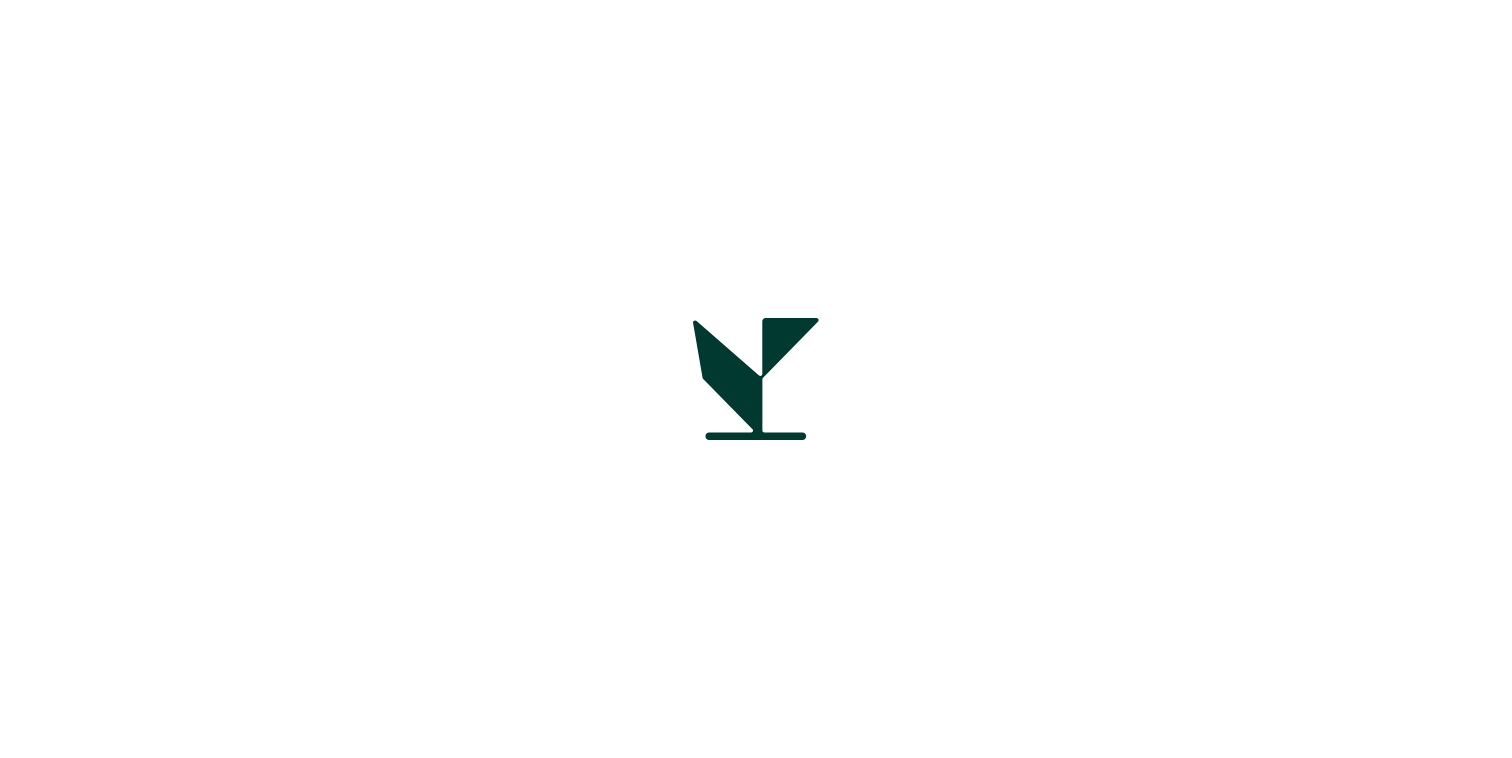 scroll, scrollTop: 0, scrollLeft: 0, axis: both 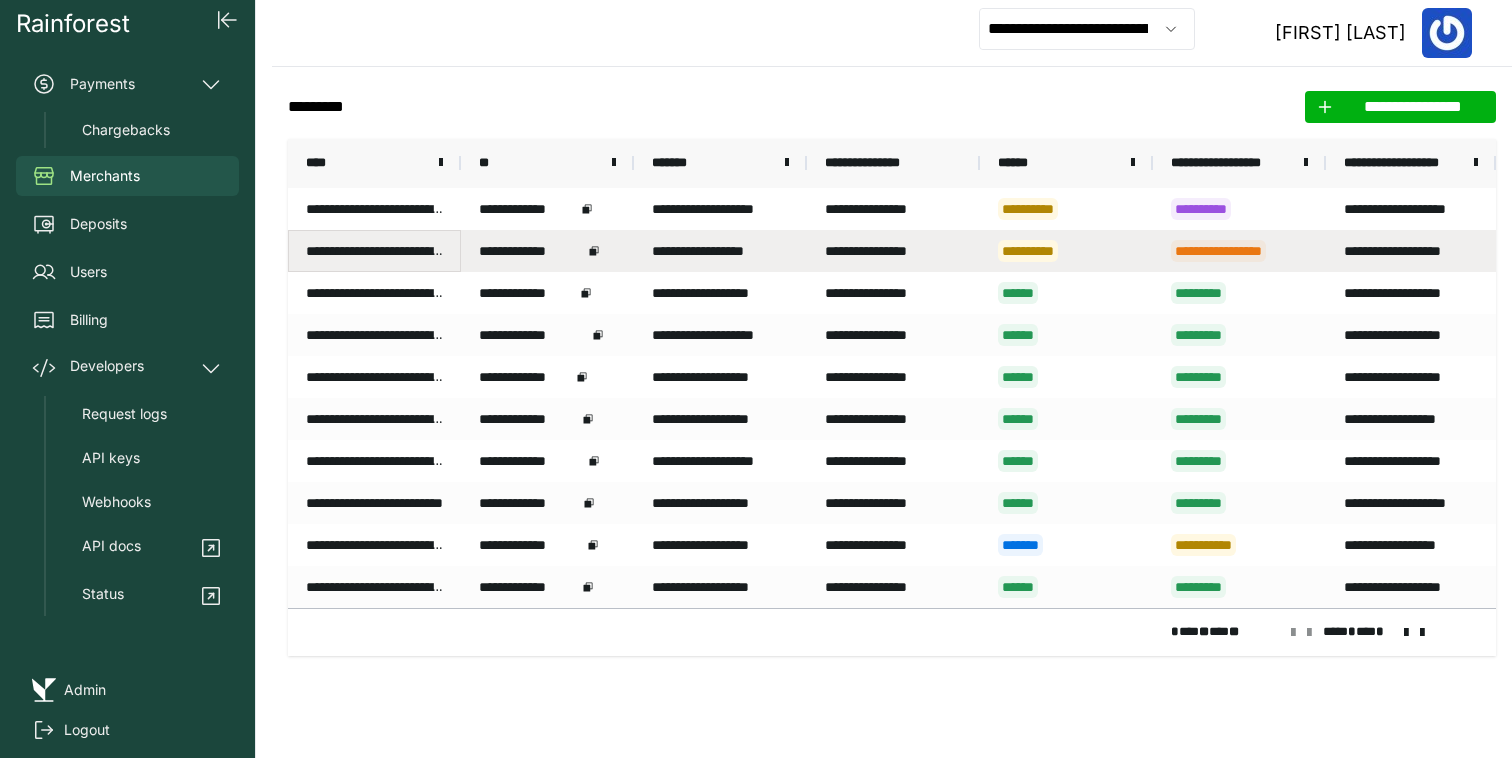click on "**********" at bounding box center [374, 251] 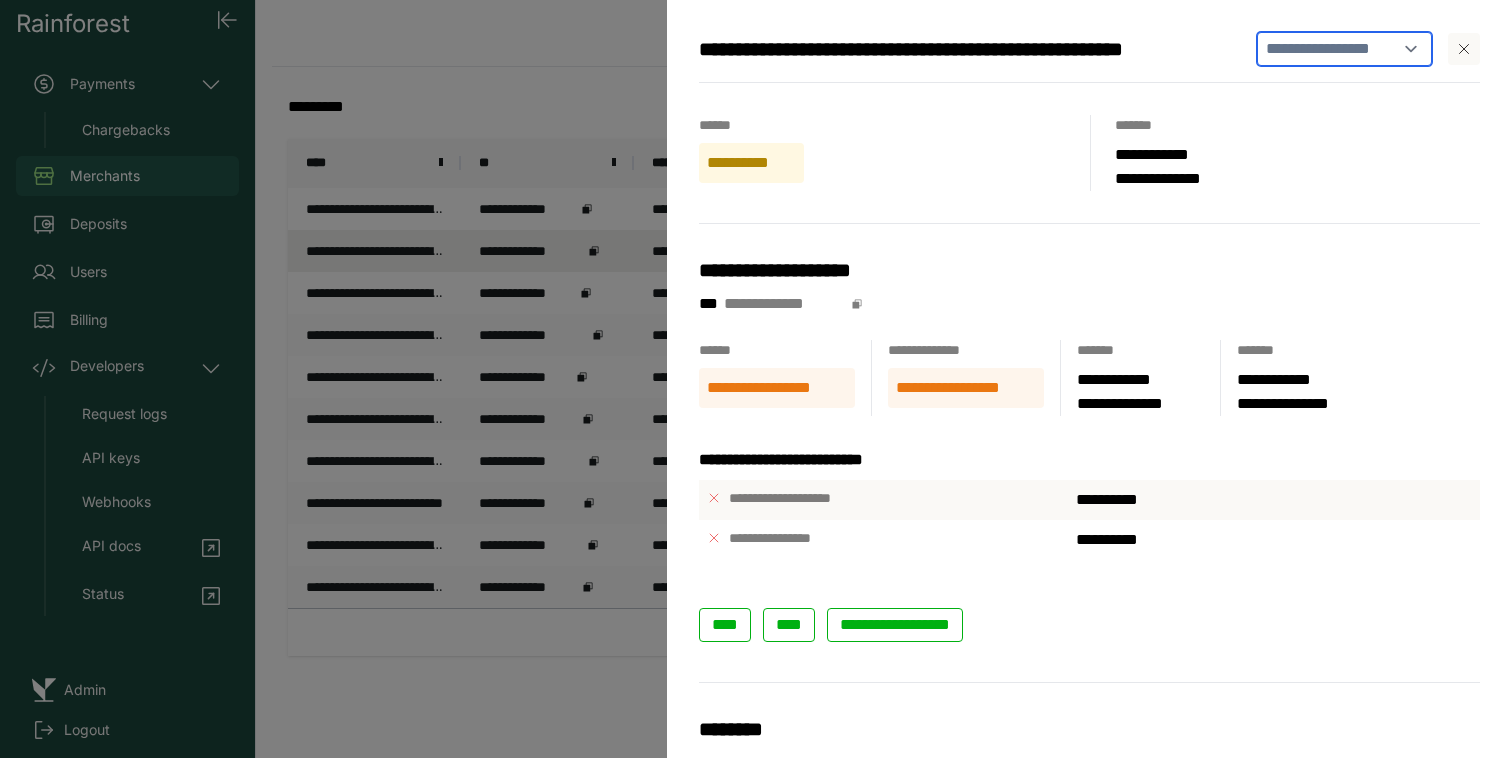 click on "**********" at bounding box center (1344, 49) 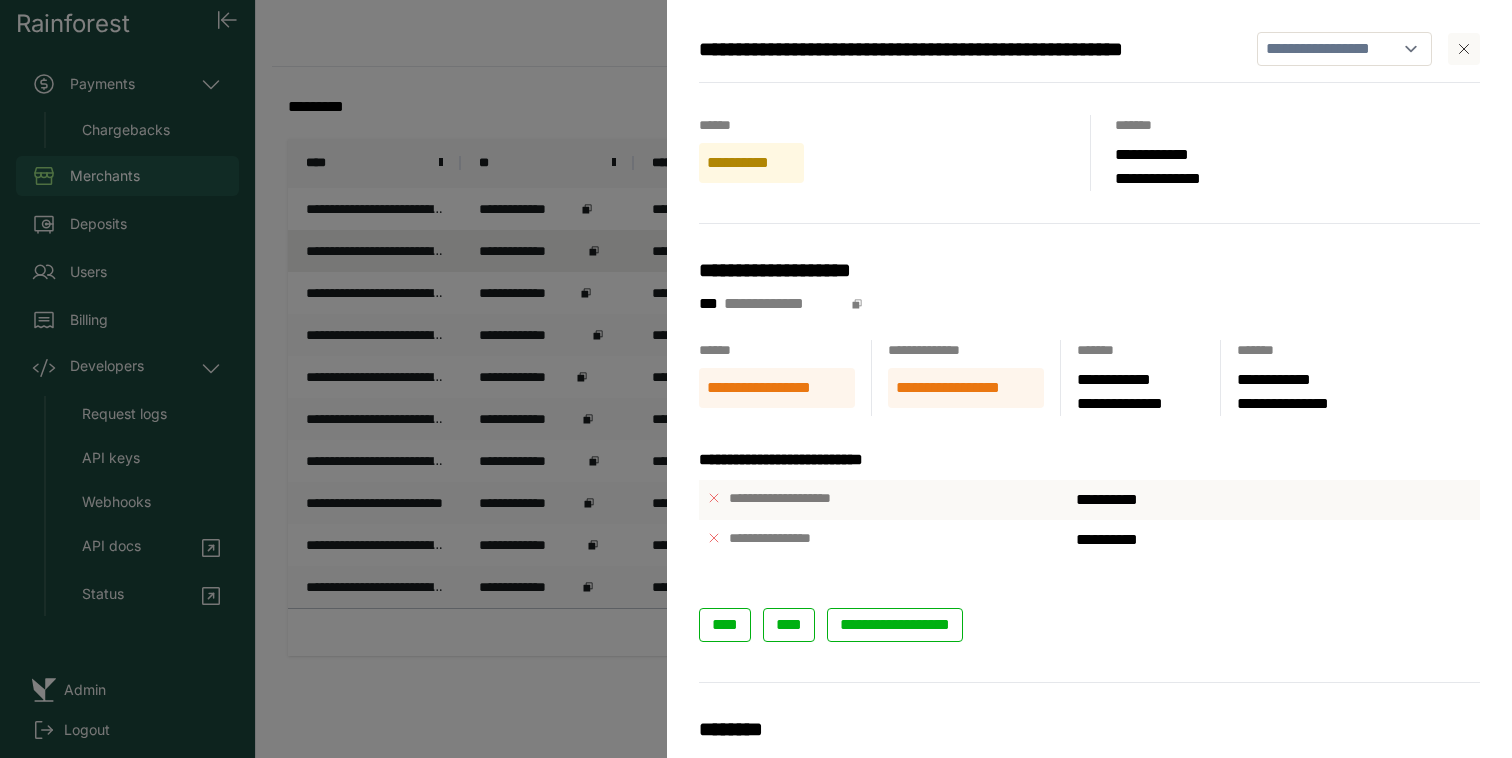 click on "**********" at bounding box center (756, 379) 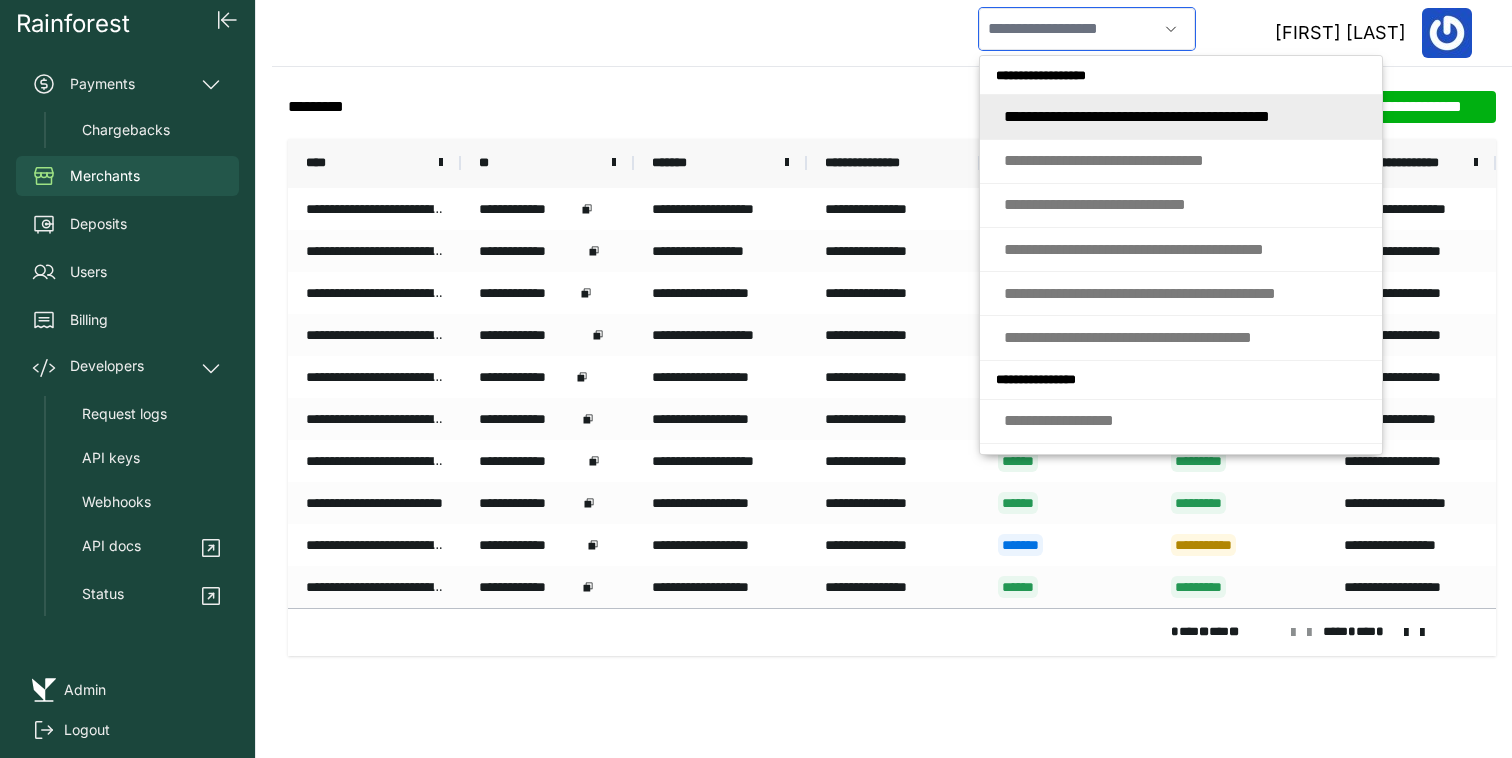 click at bounding box center (1068, 29) 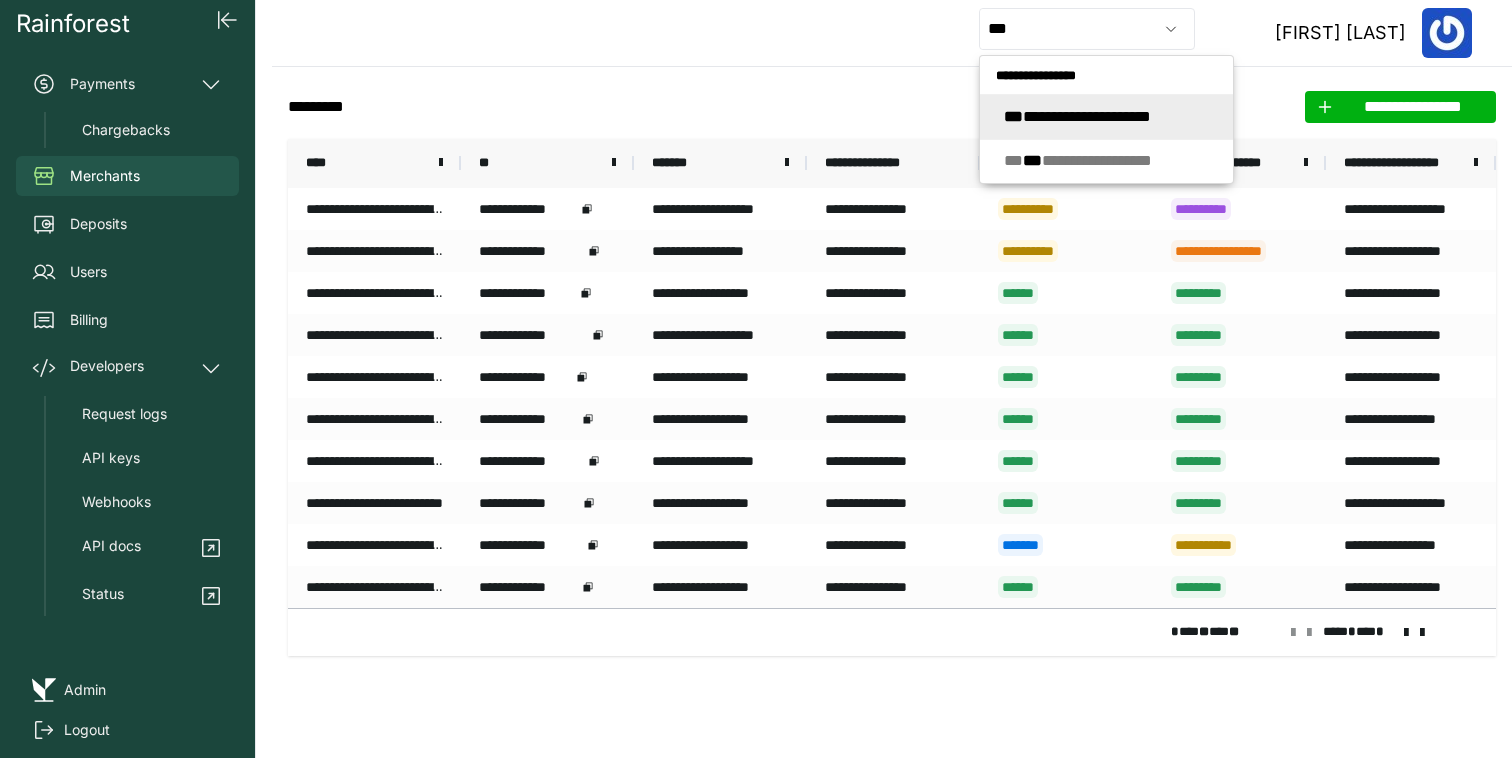 type on "**********" 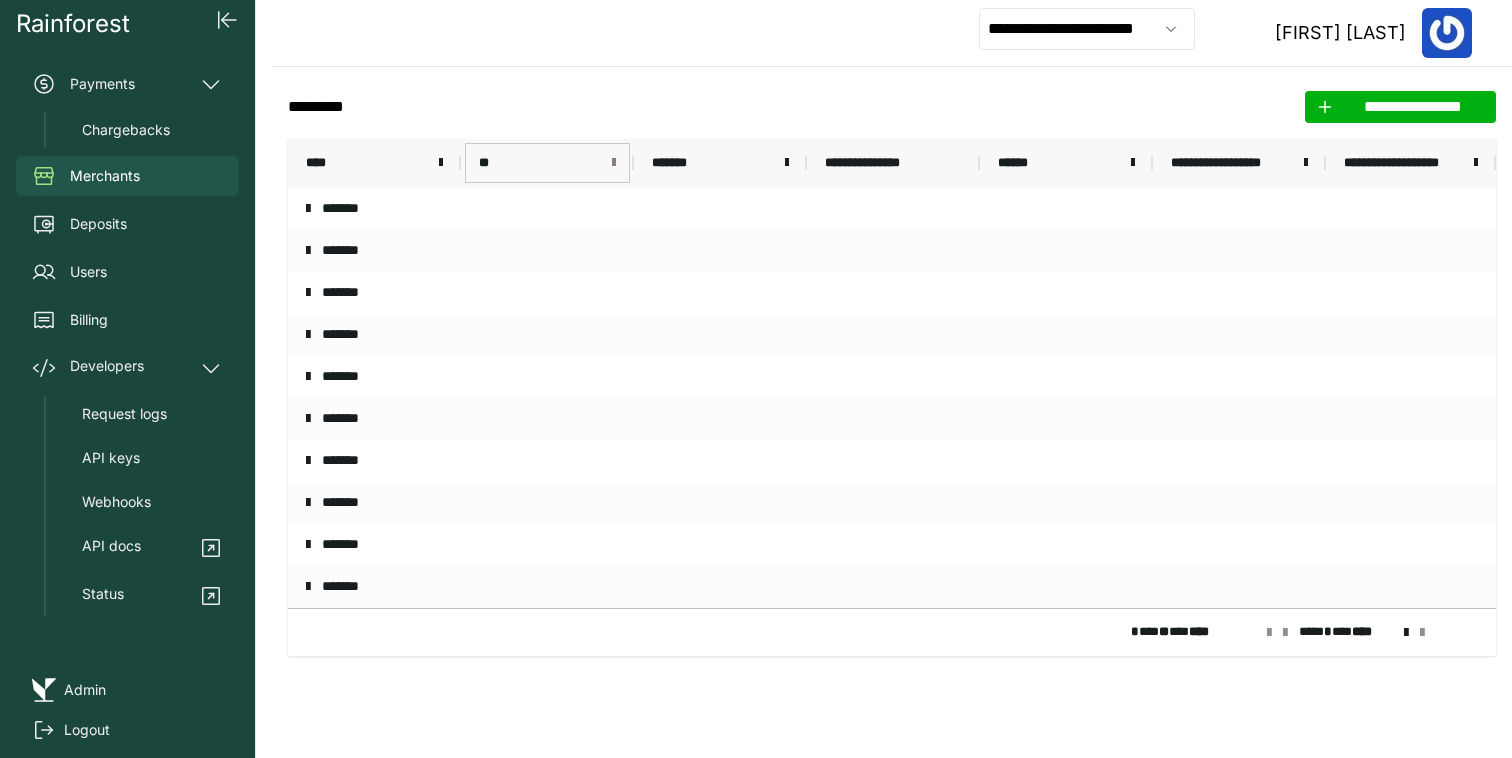 click at bounding box center (614, 163) 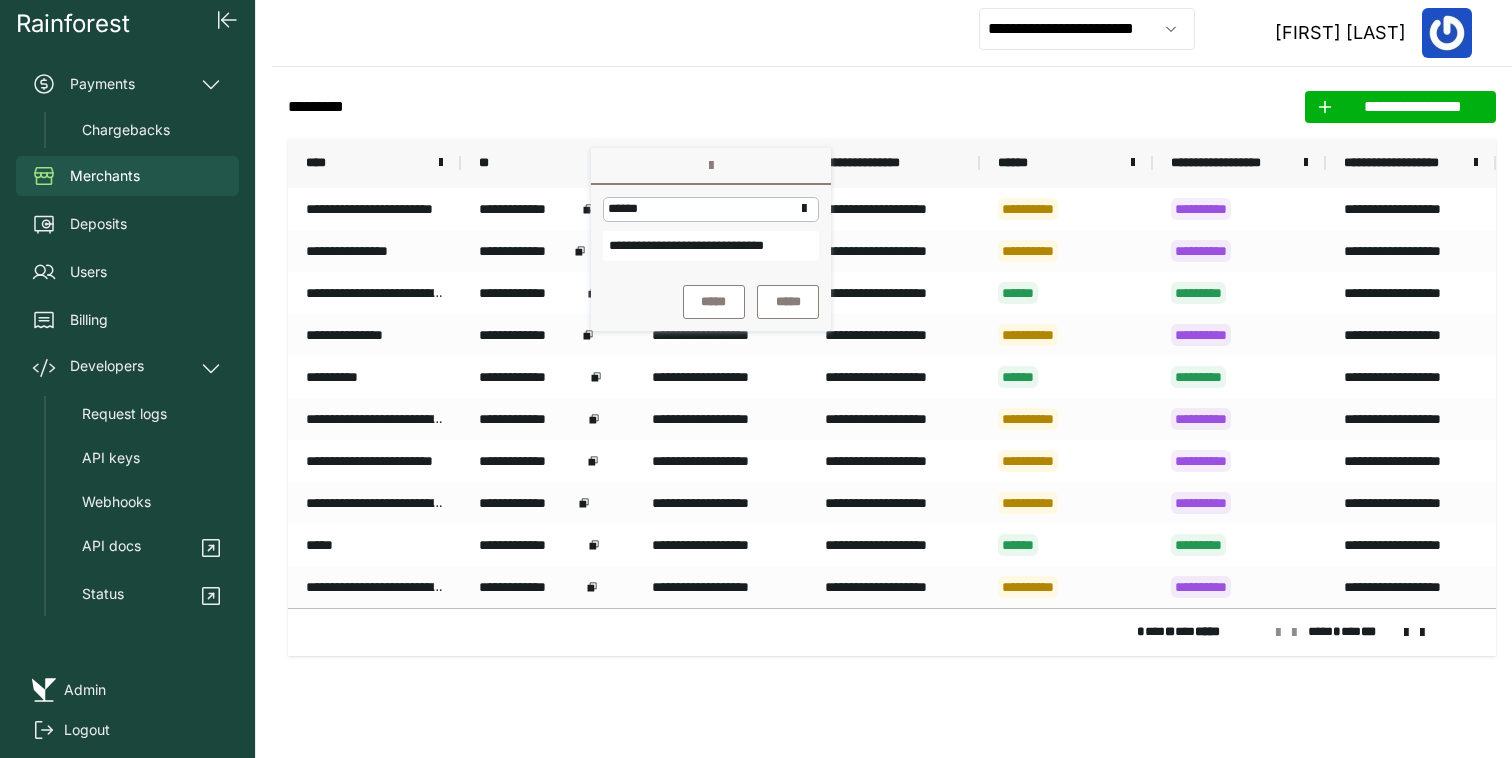scroll, scrollTop: 0, scrollLeft: 42, axis: horizontal 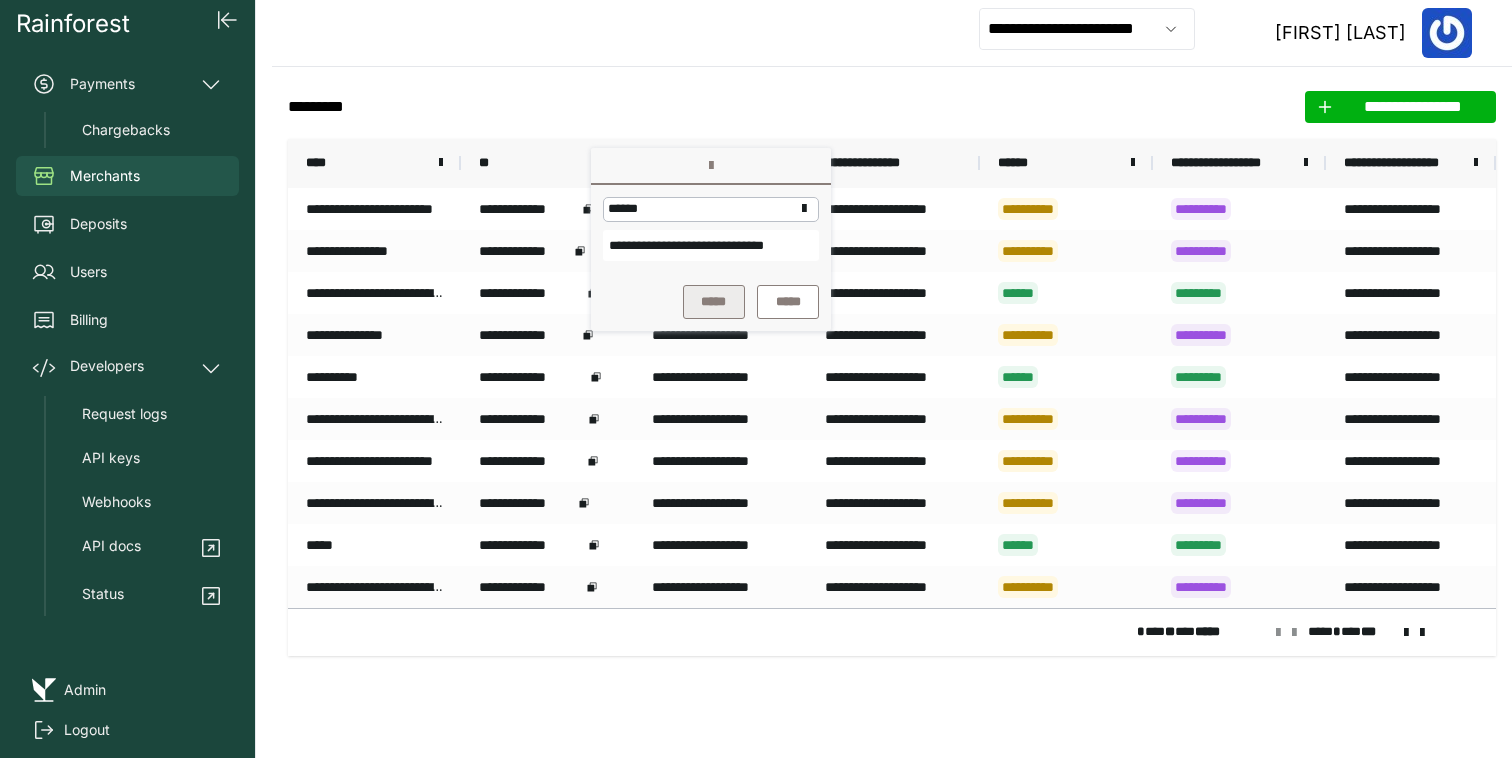 type on "**********" 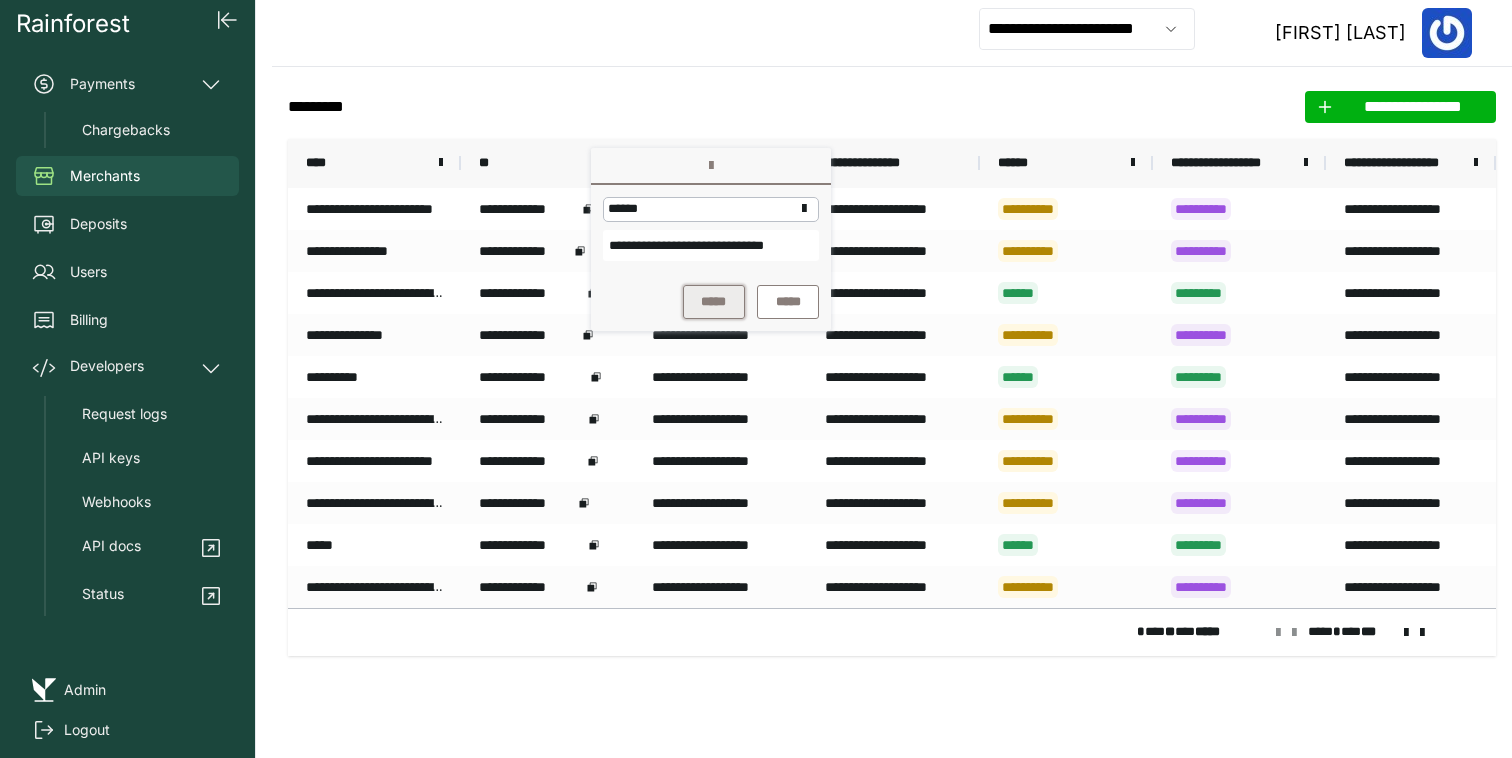 scroll, scrollTop: 0, scrollLeft: 0, axis: both 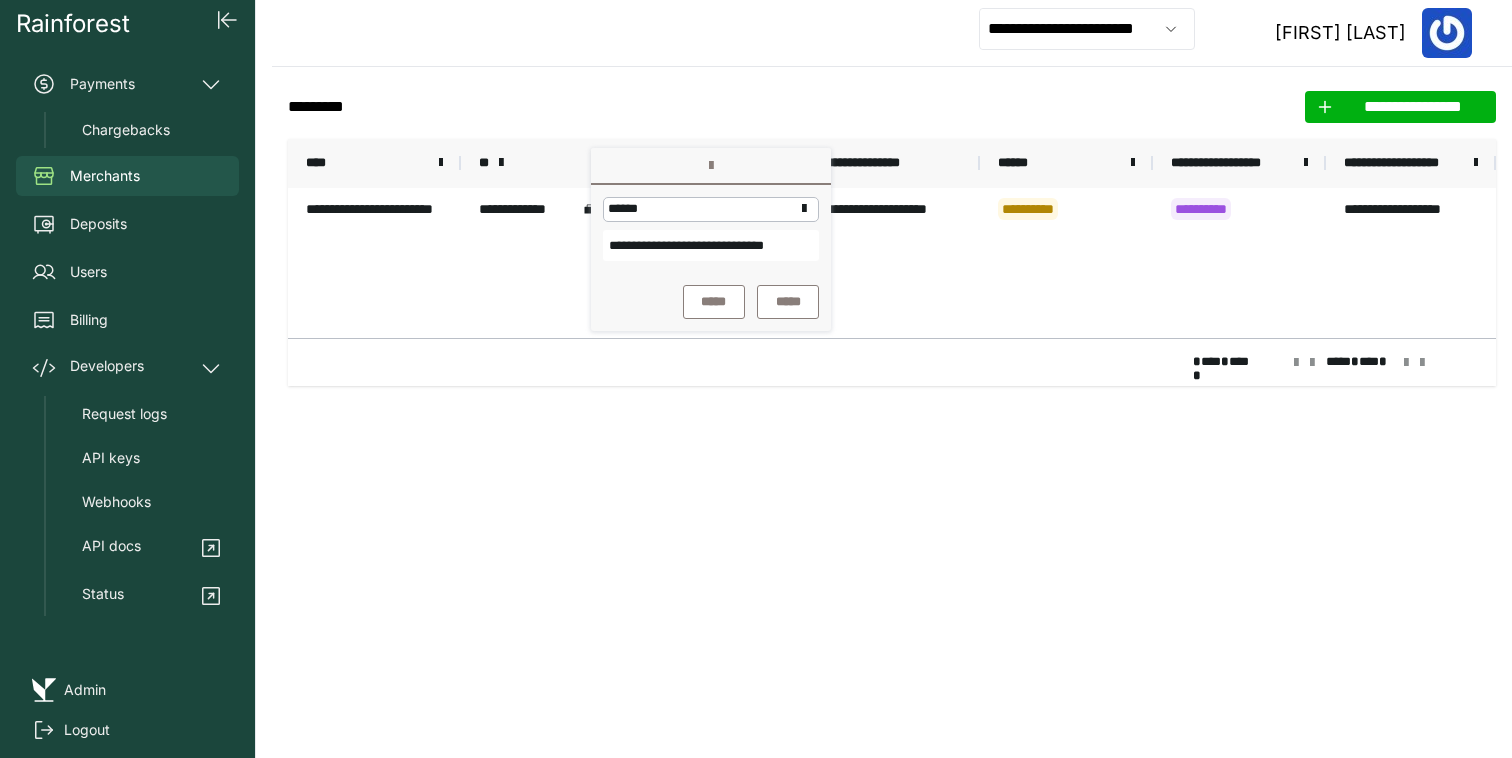click on "*
**
*
**
*
****
*
**
*" at bounding box center [892, 362] 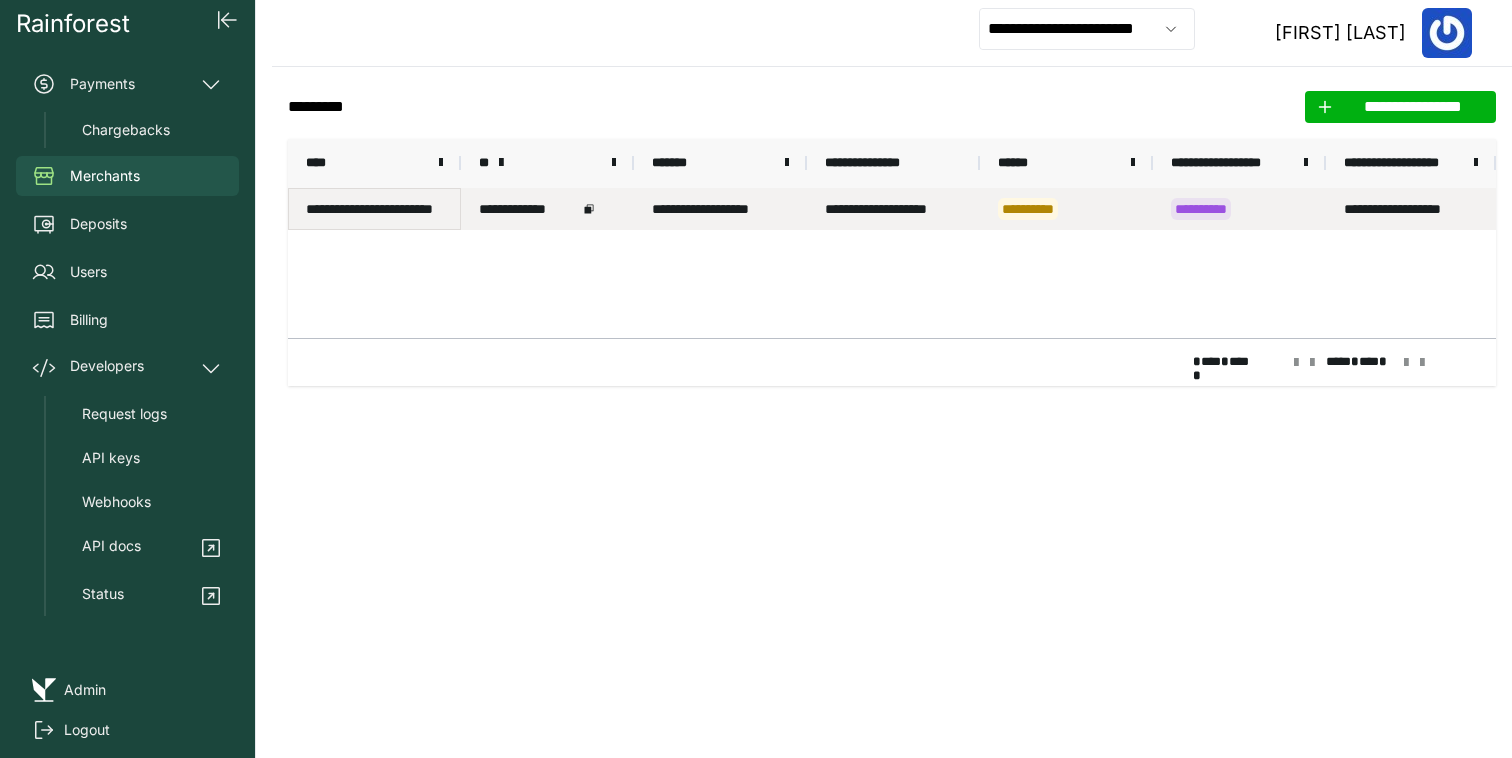 click on "**********" at bounding box center [374, 209] 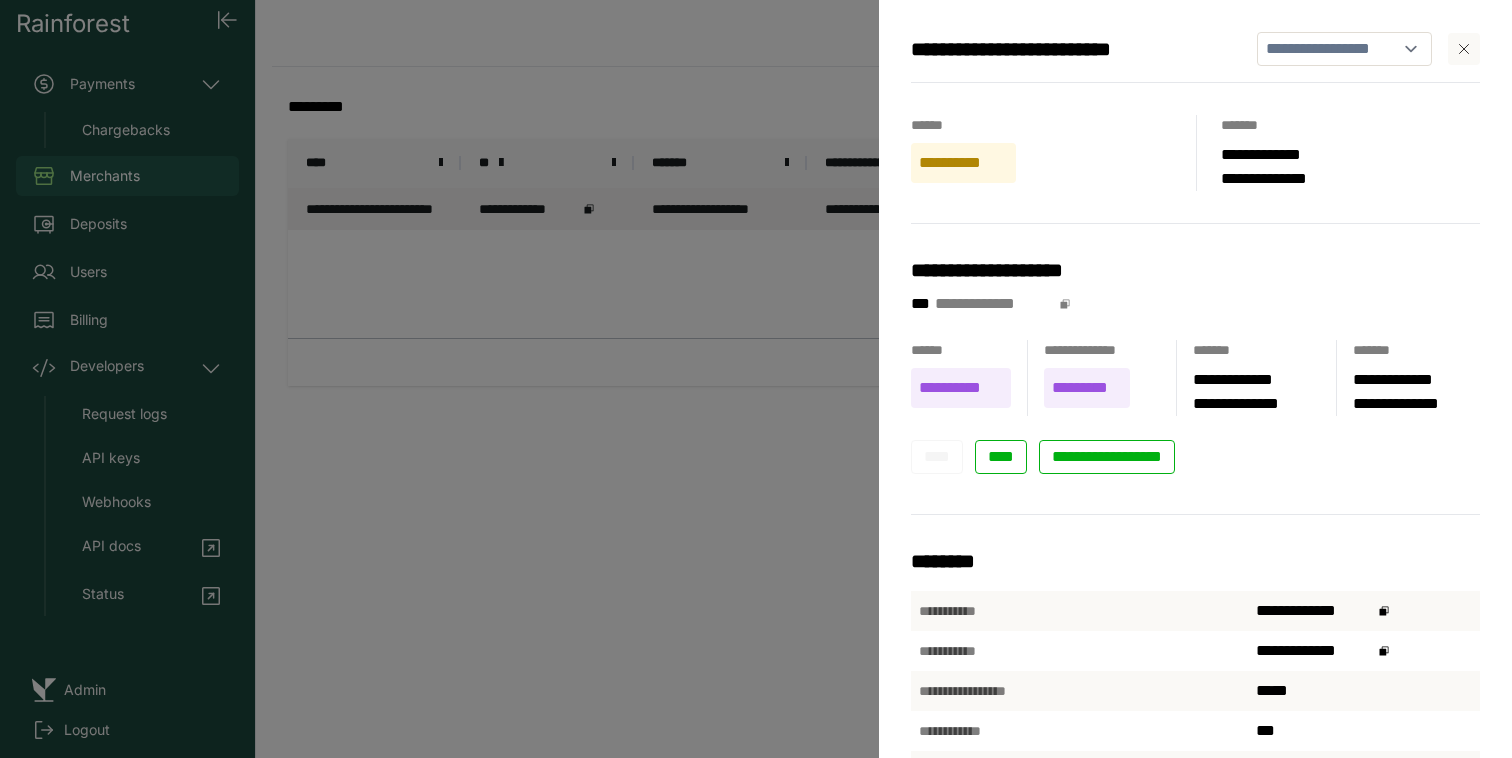 click on "**********" at bounding box center [1039, 49] 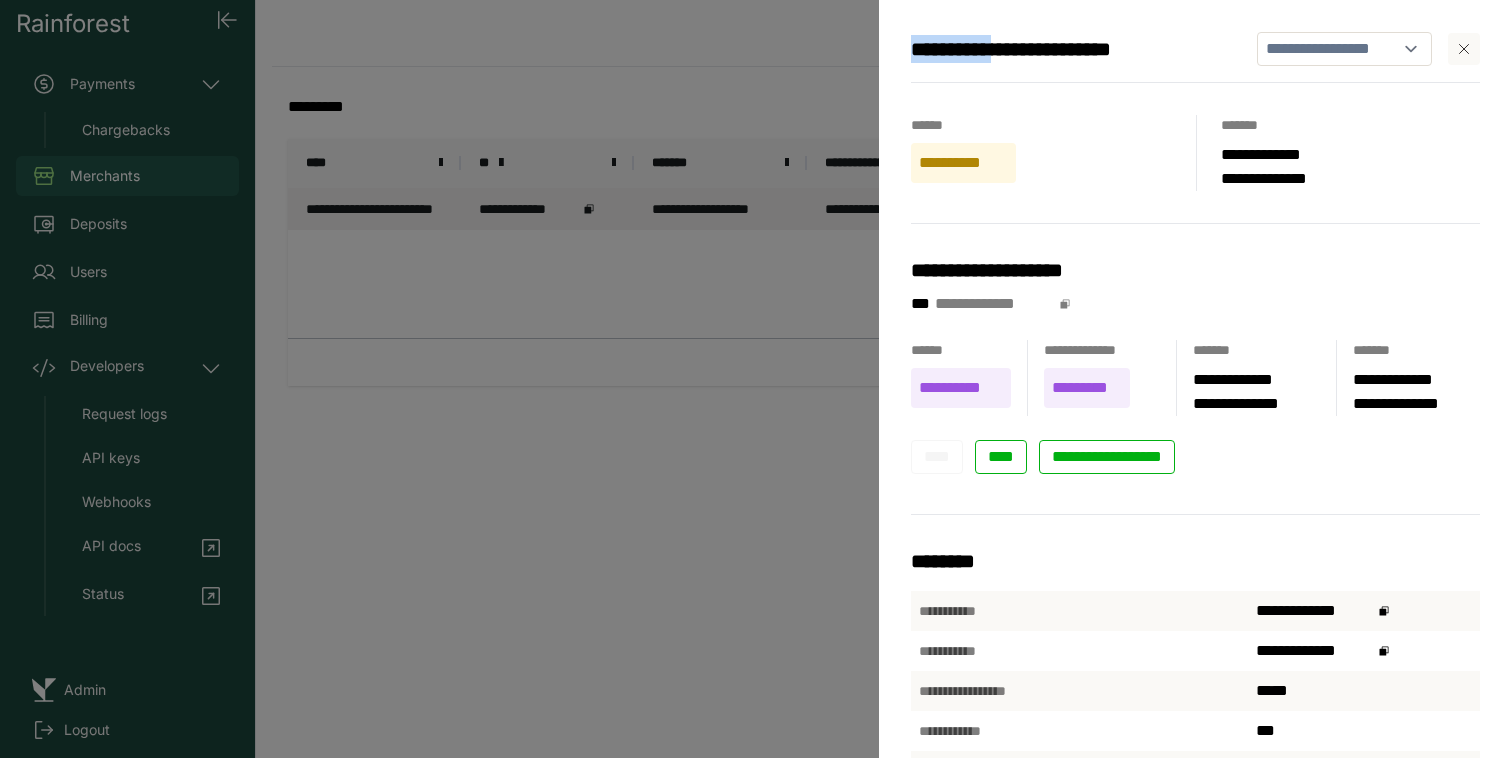 click on "**********" at bounding box center (1039, 49) 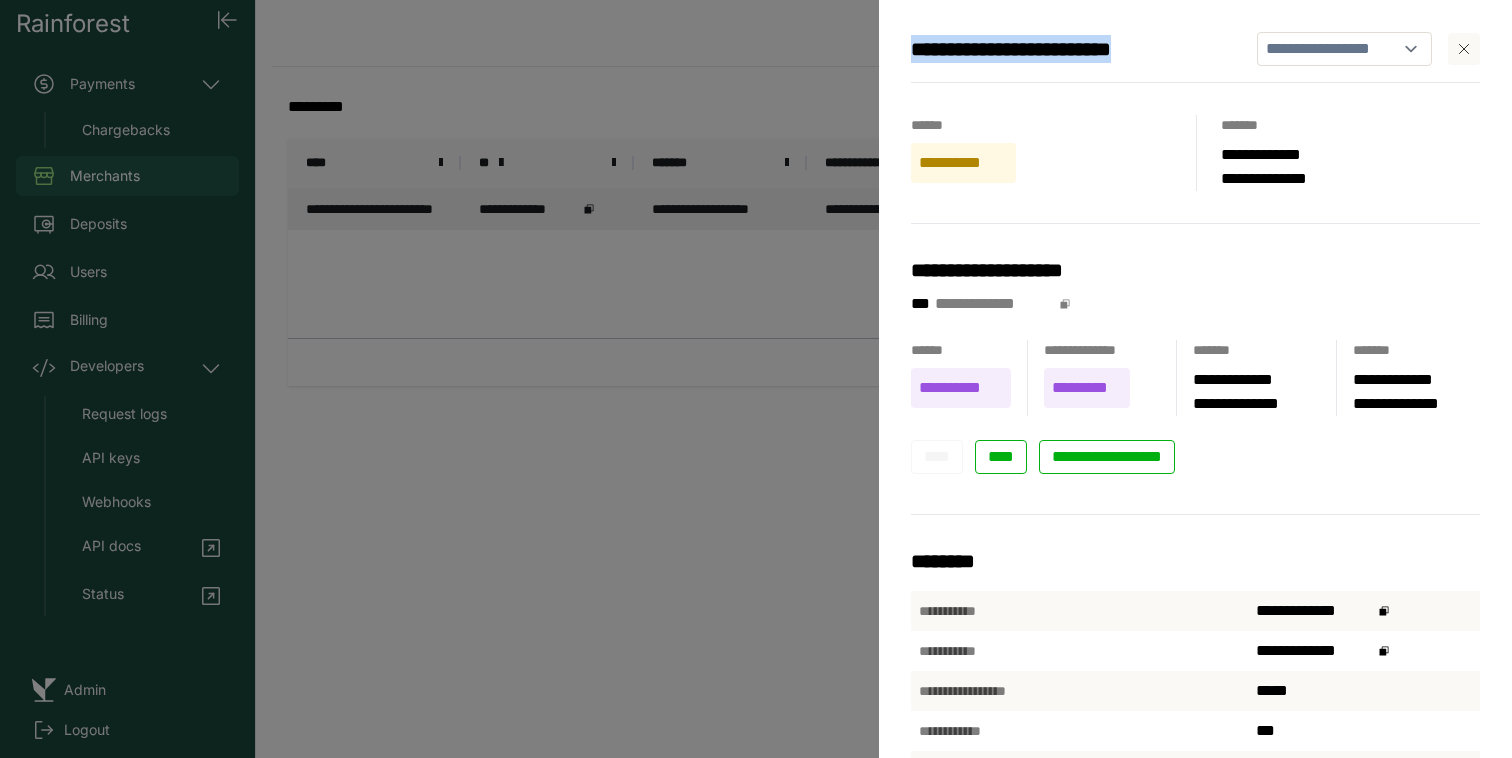 click on "**********" at bounding box center [1039, 49] 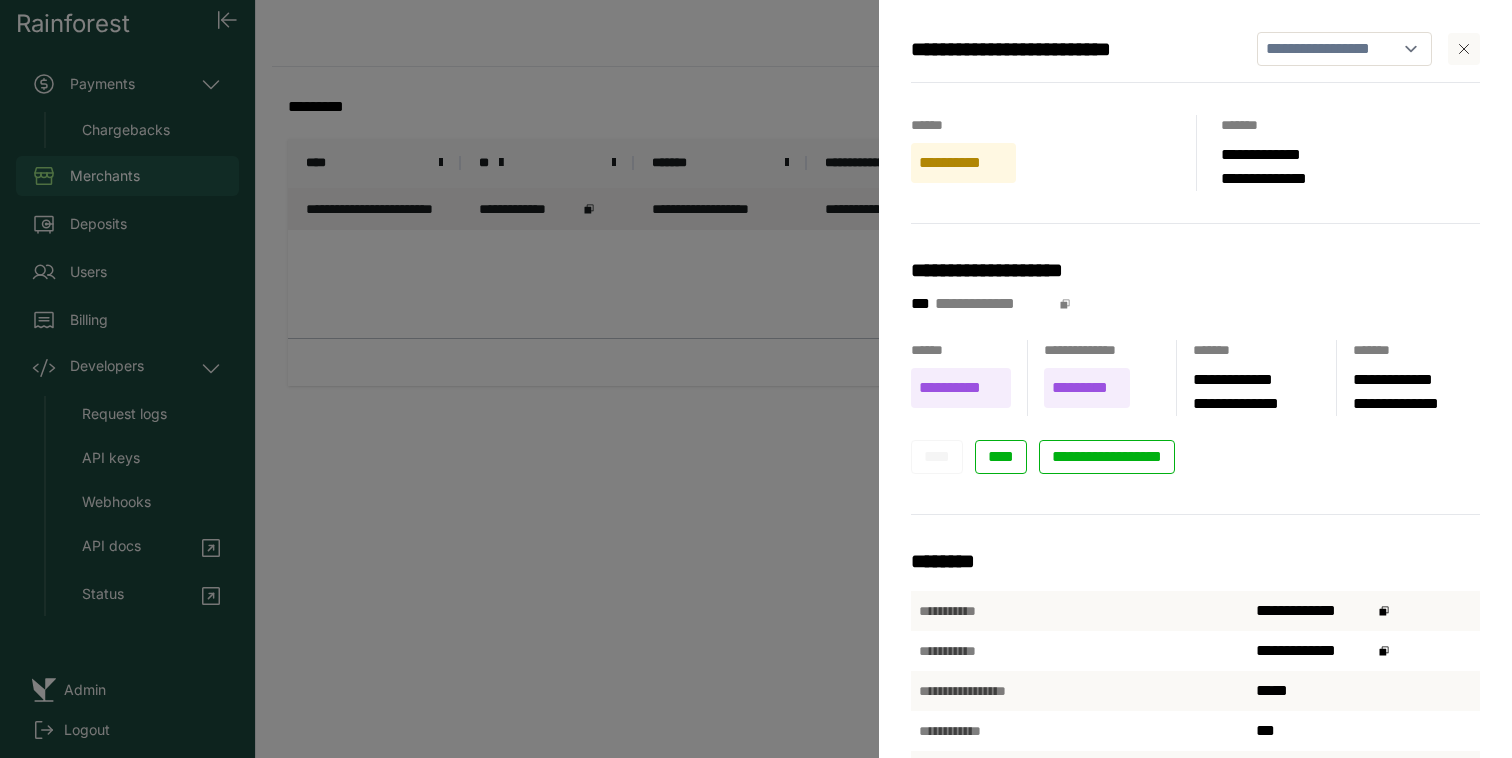 click on "**********" at bounding box center (1039, 49) 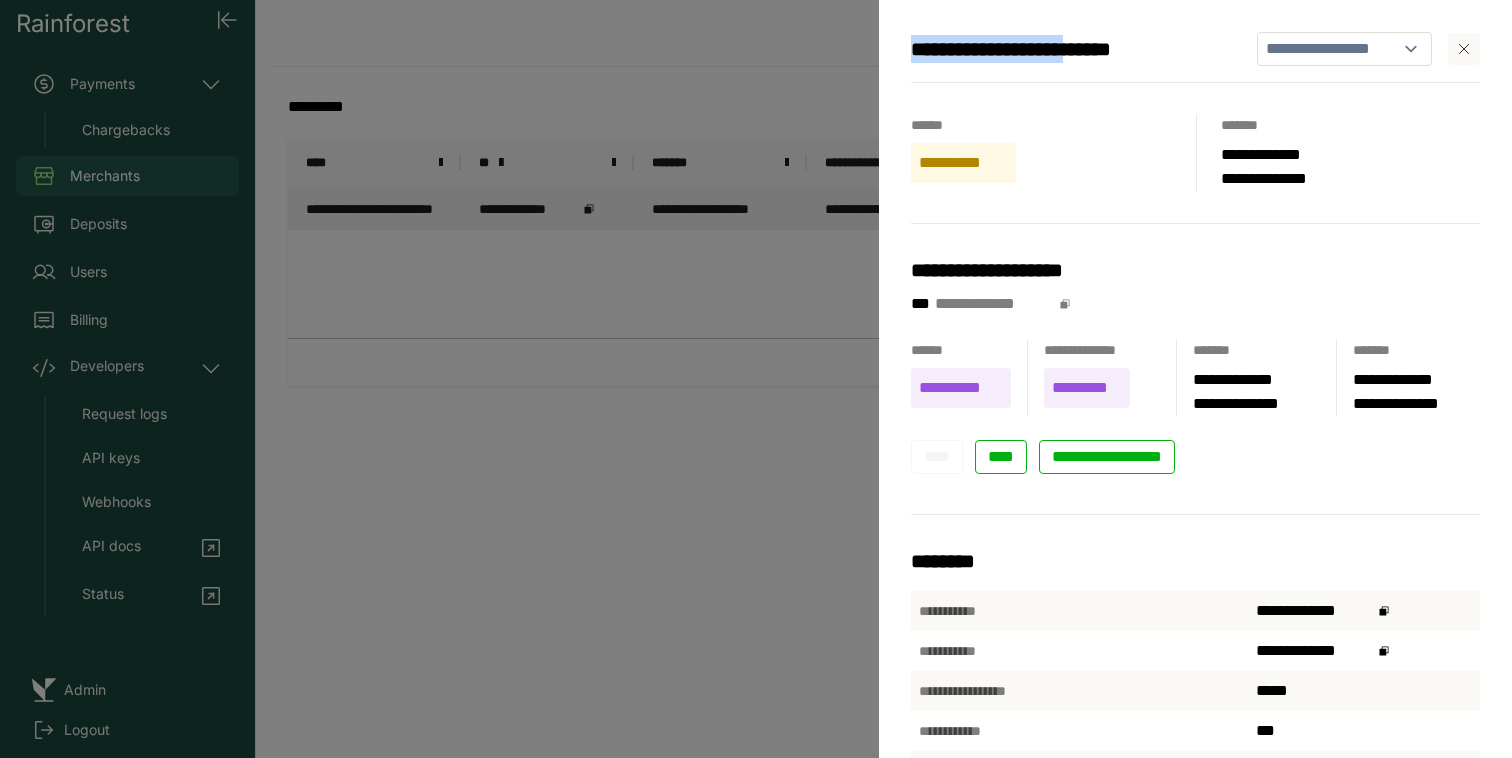drag, startPoint x: 1088, startPoint y: 45, endPoint x: 924, endPoint y: 47, distance: 164.01219 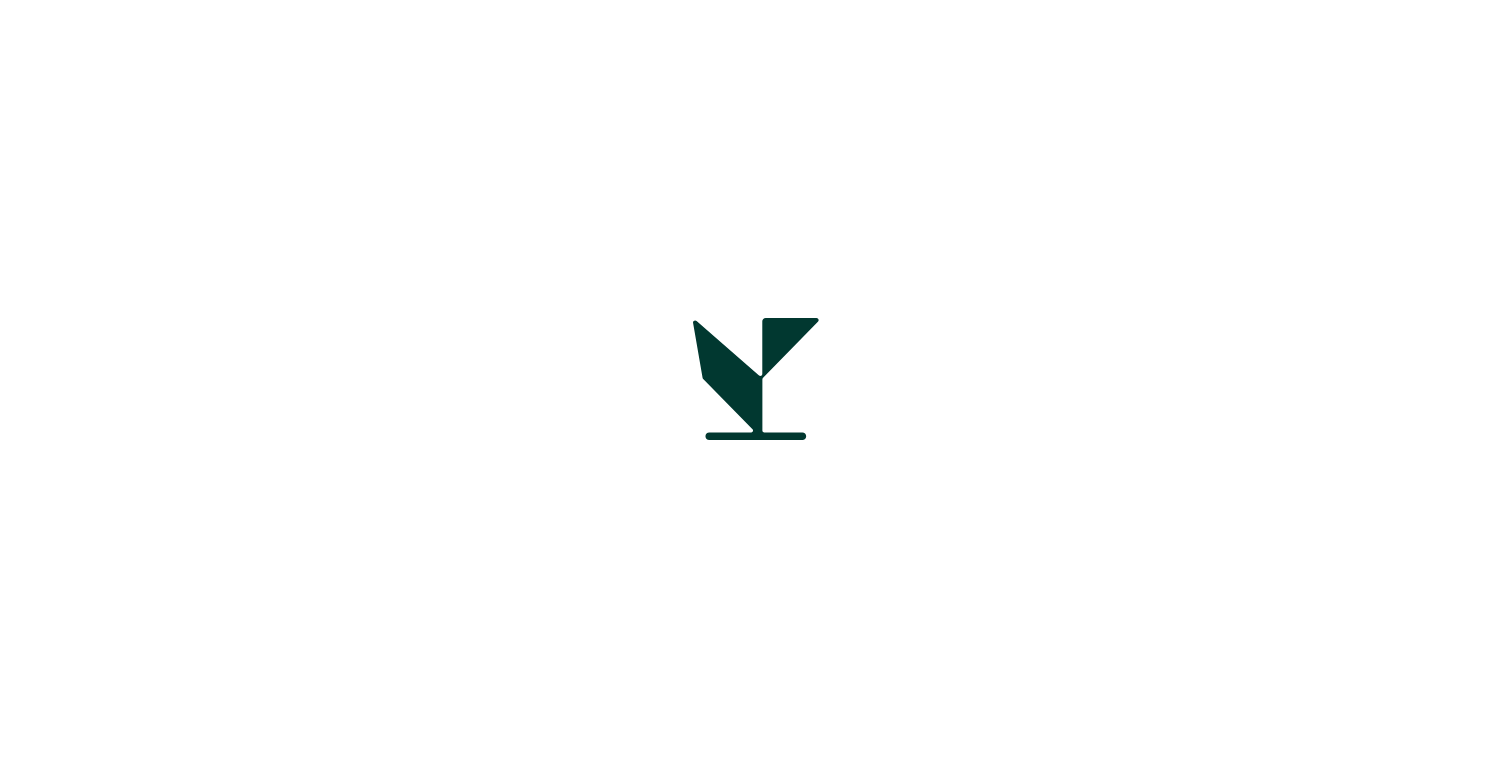 scroll, scrollTop: 0, scrollLeft: 0, axis: both 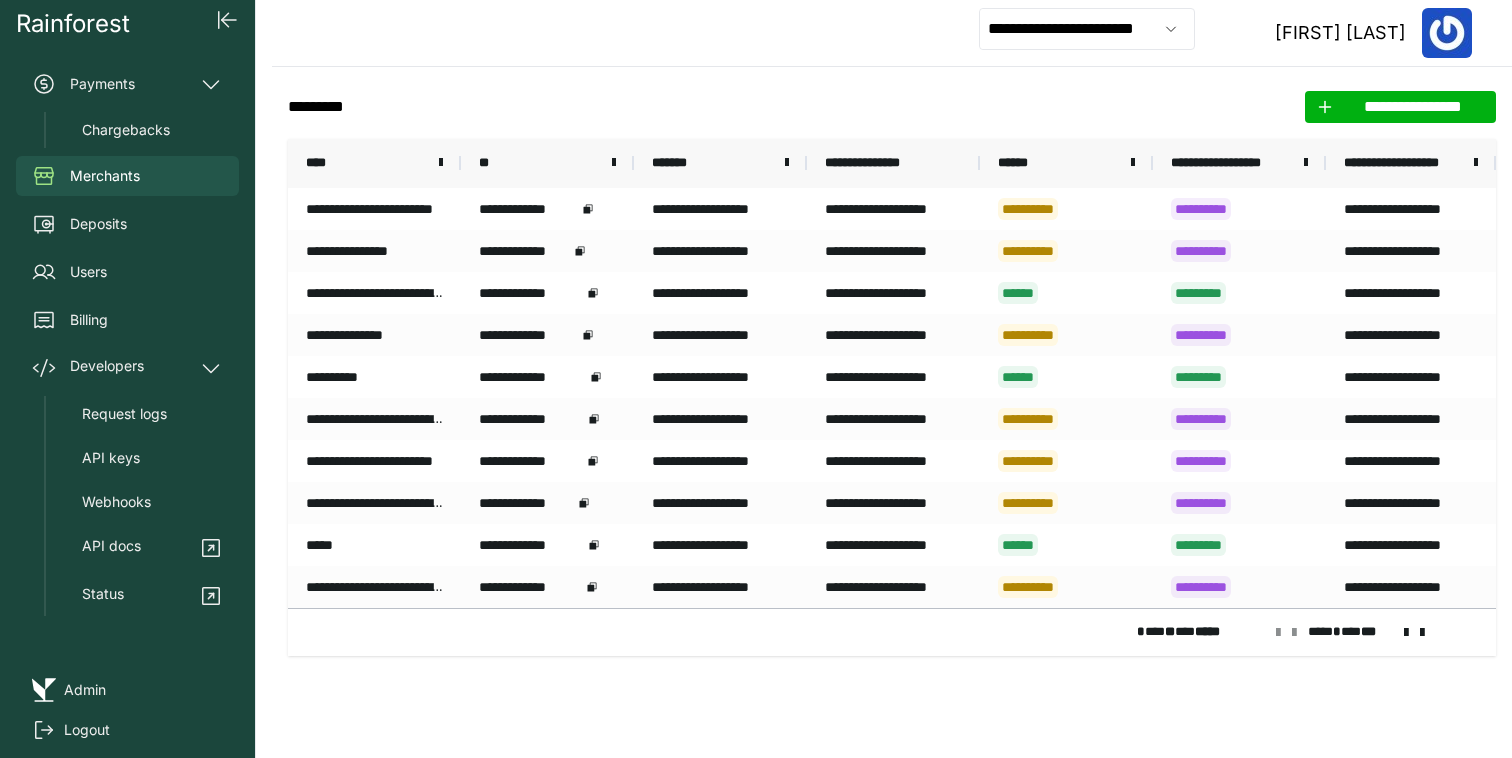 click on "****" at bounding box center [374, 163] 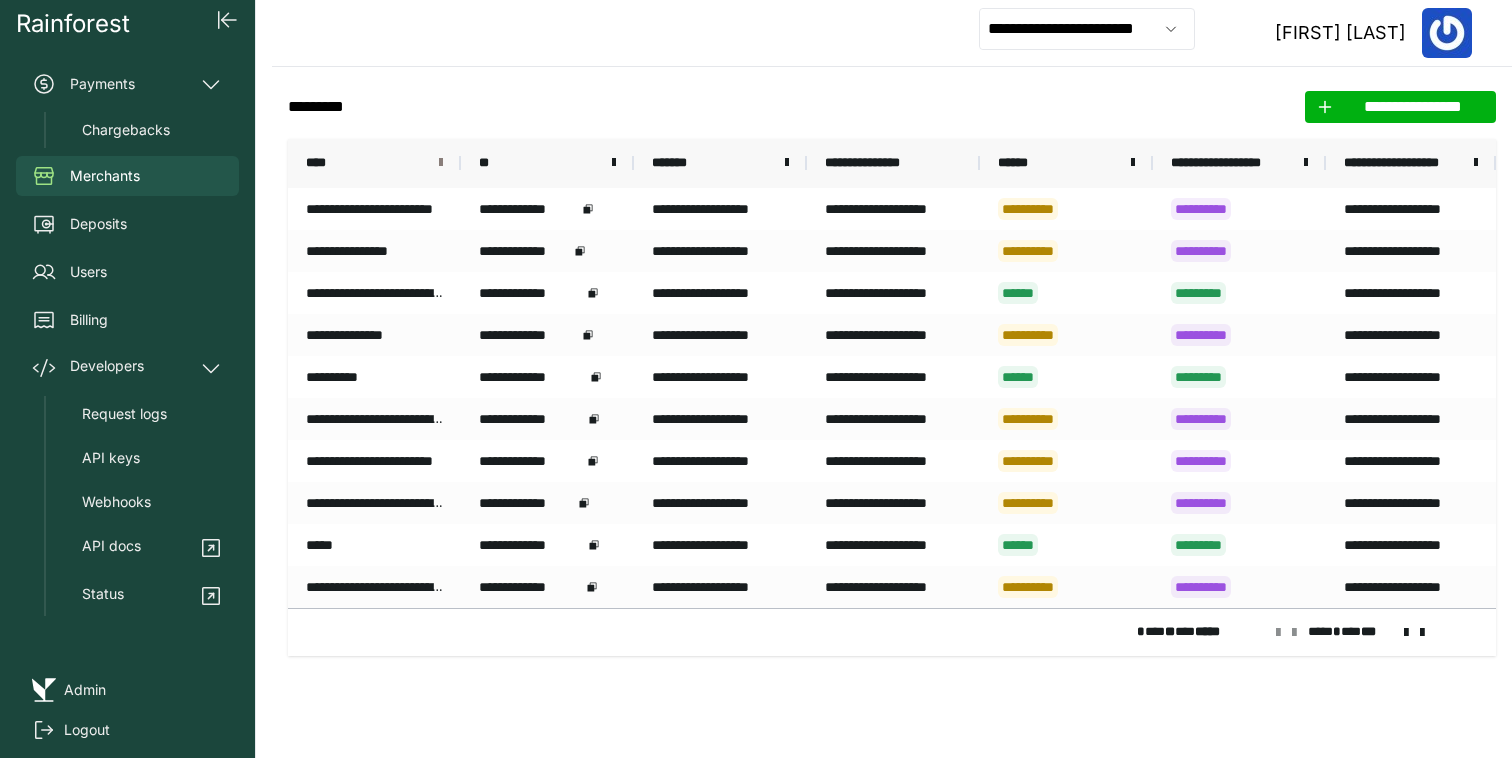 click at bounding box center (441, 163) 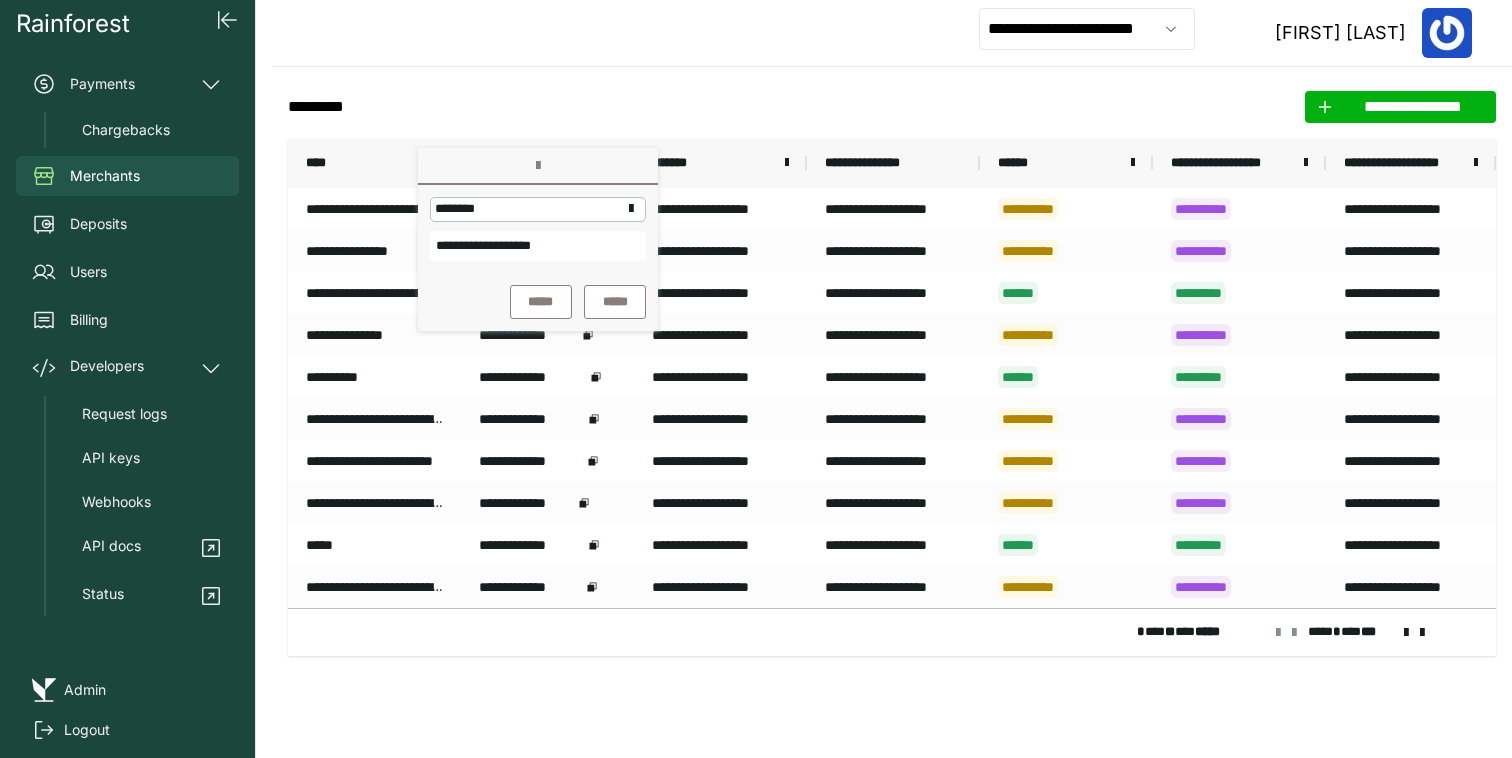 type on "**********" 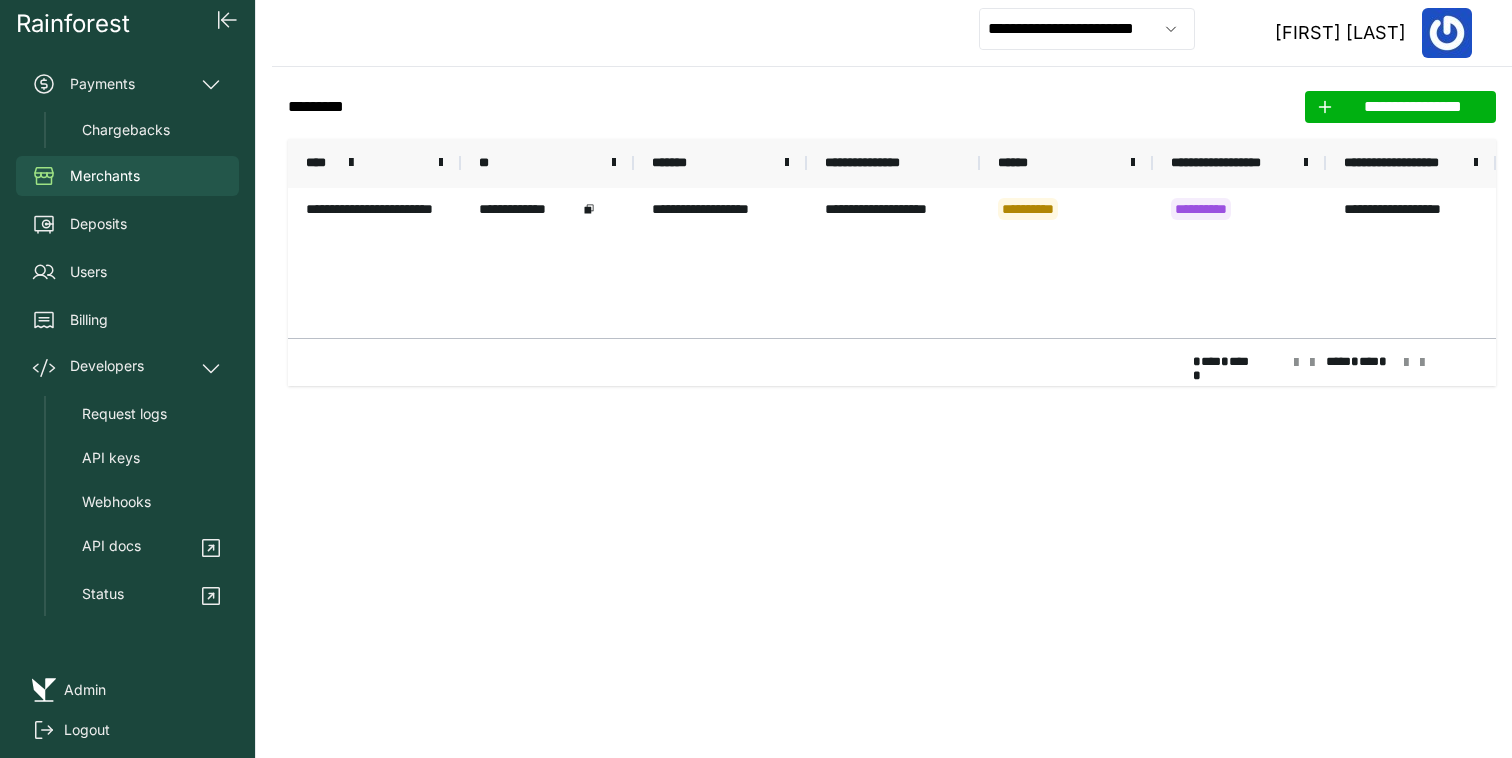 click on "**********" 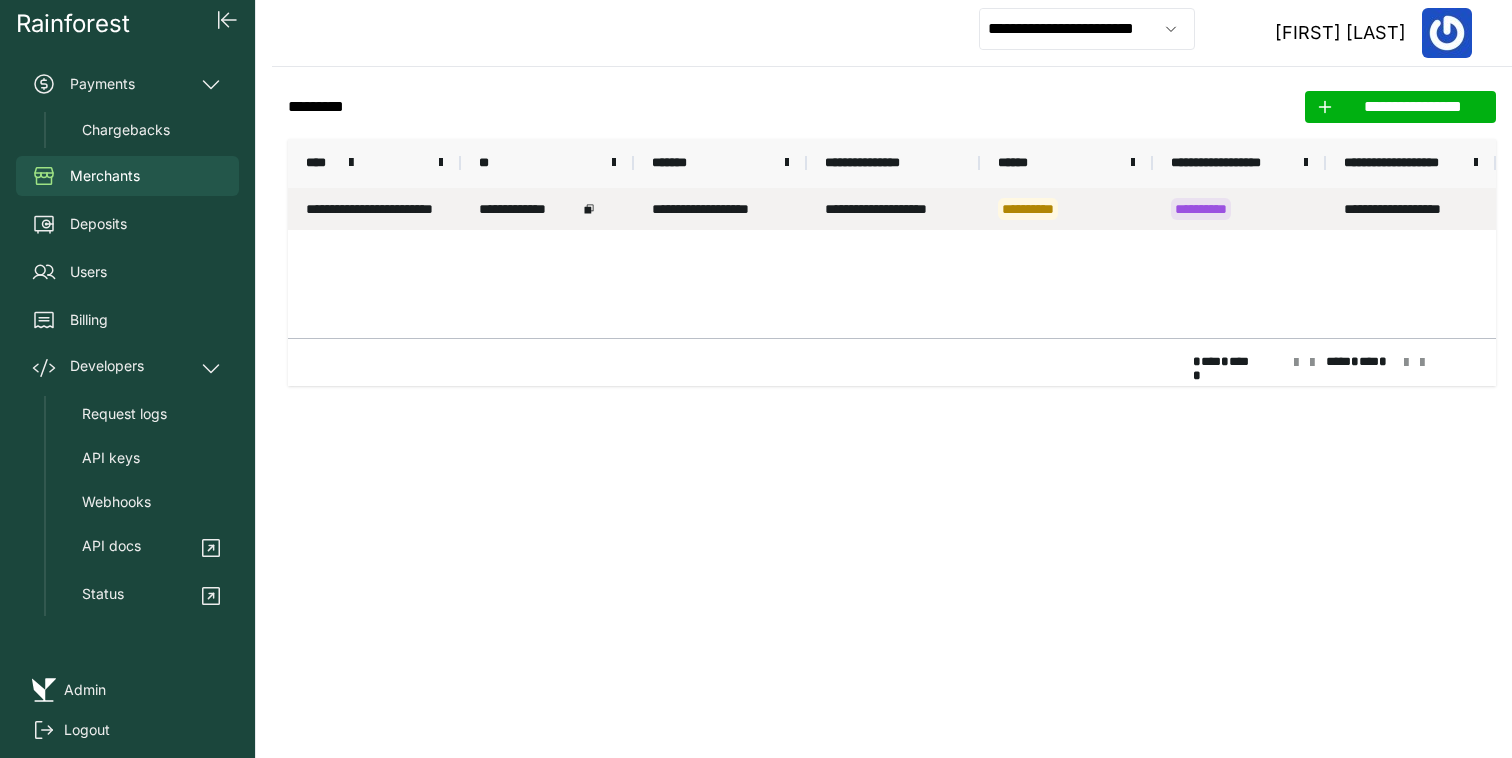 click on "**********" at bounding box center (374, 209) 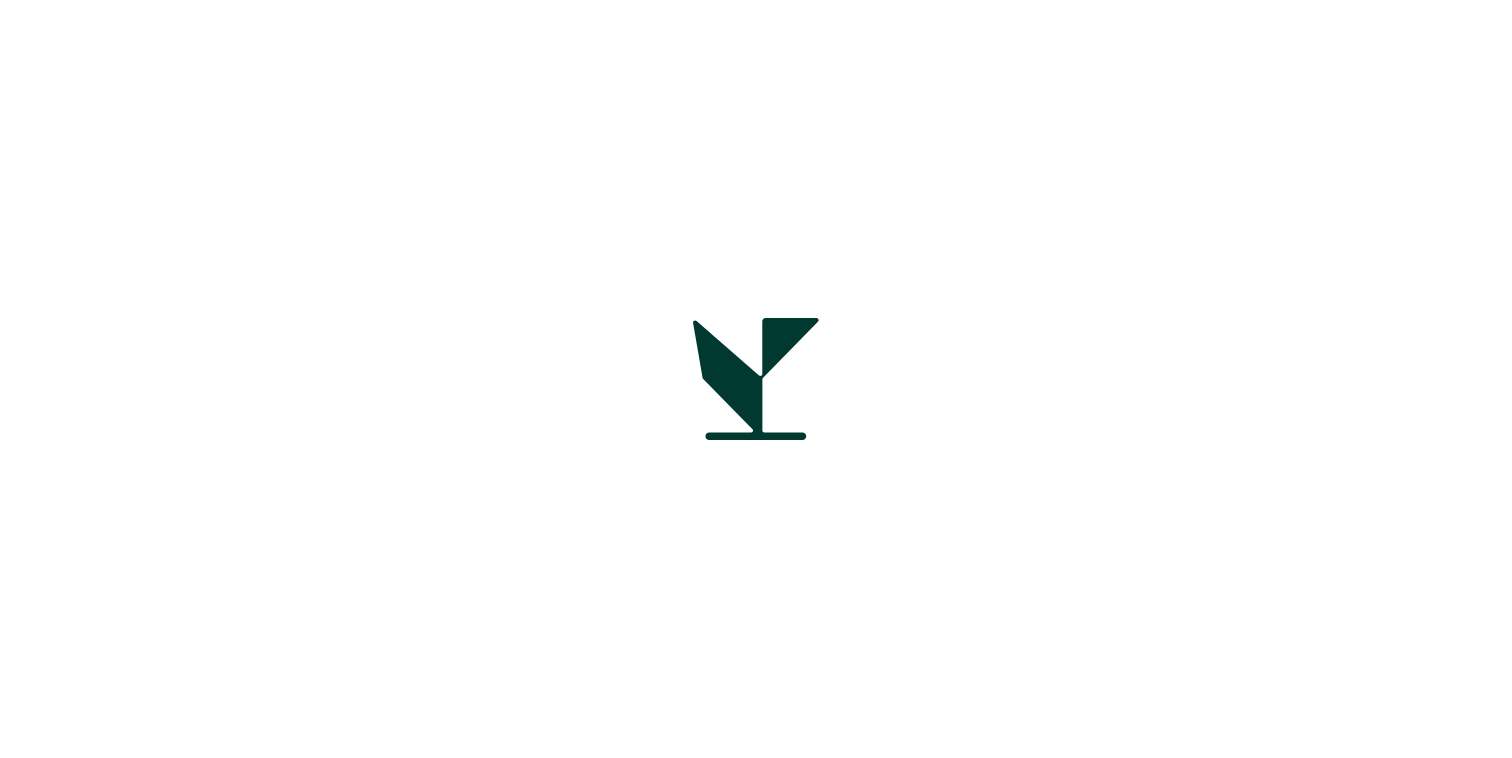 scroll, scrollTop: 0, scrollLeft: 0, axis: both 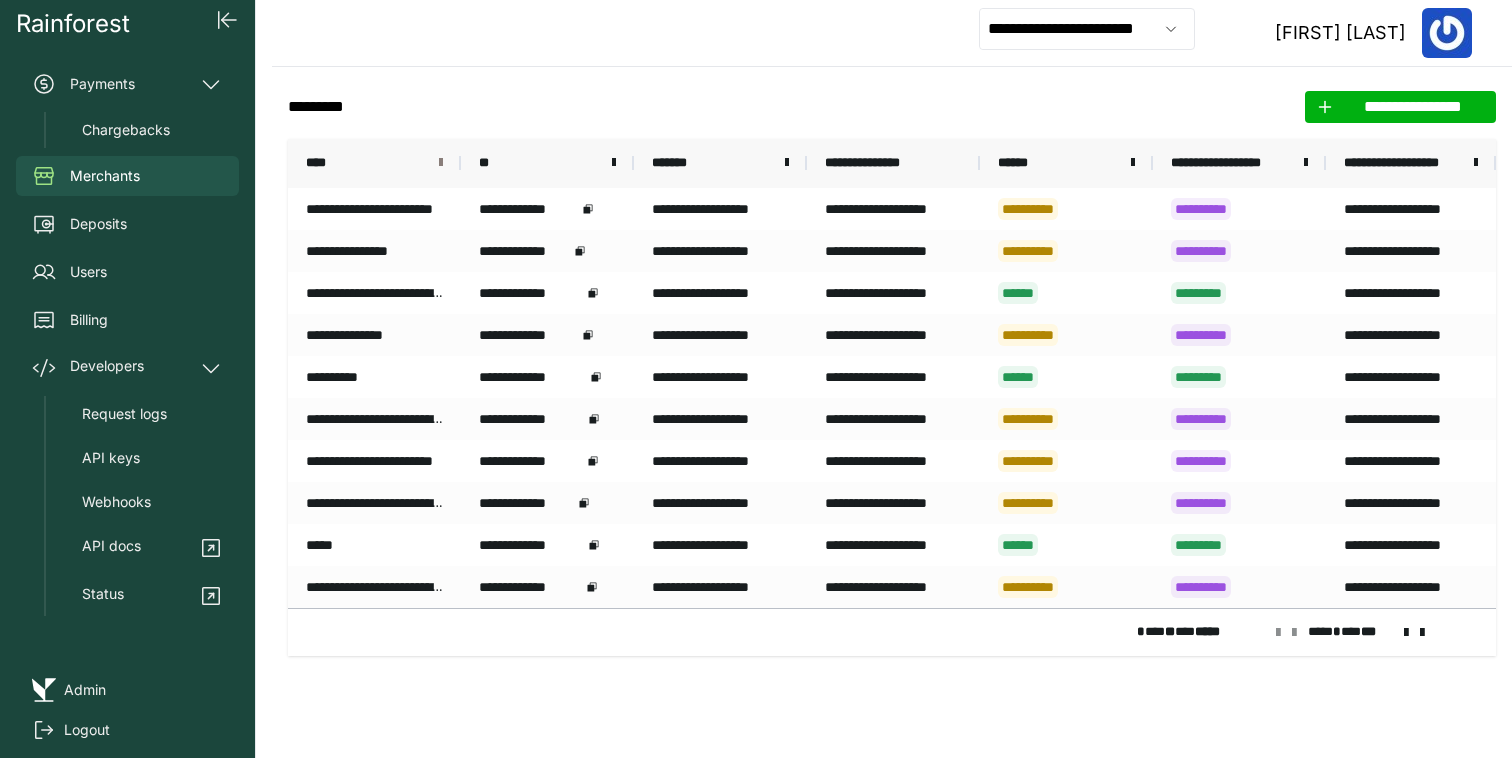 click at bounding box center [441, 163] 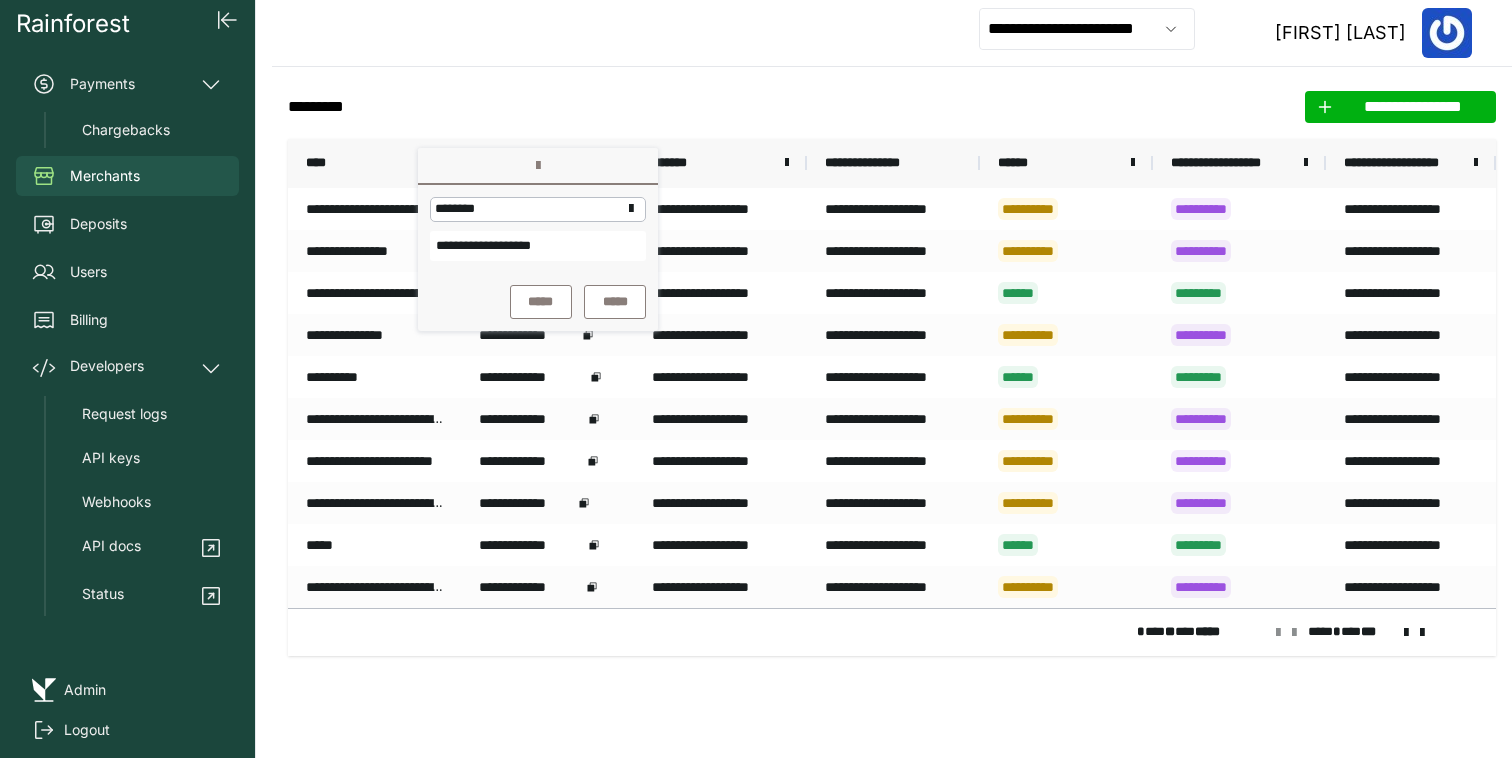 type on "**********" 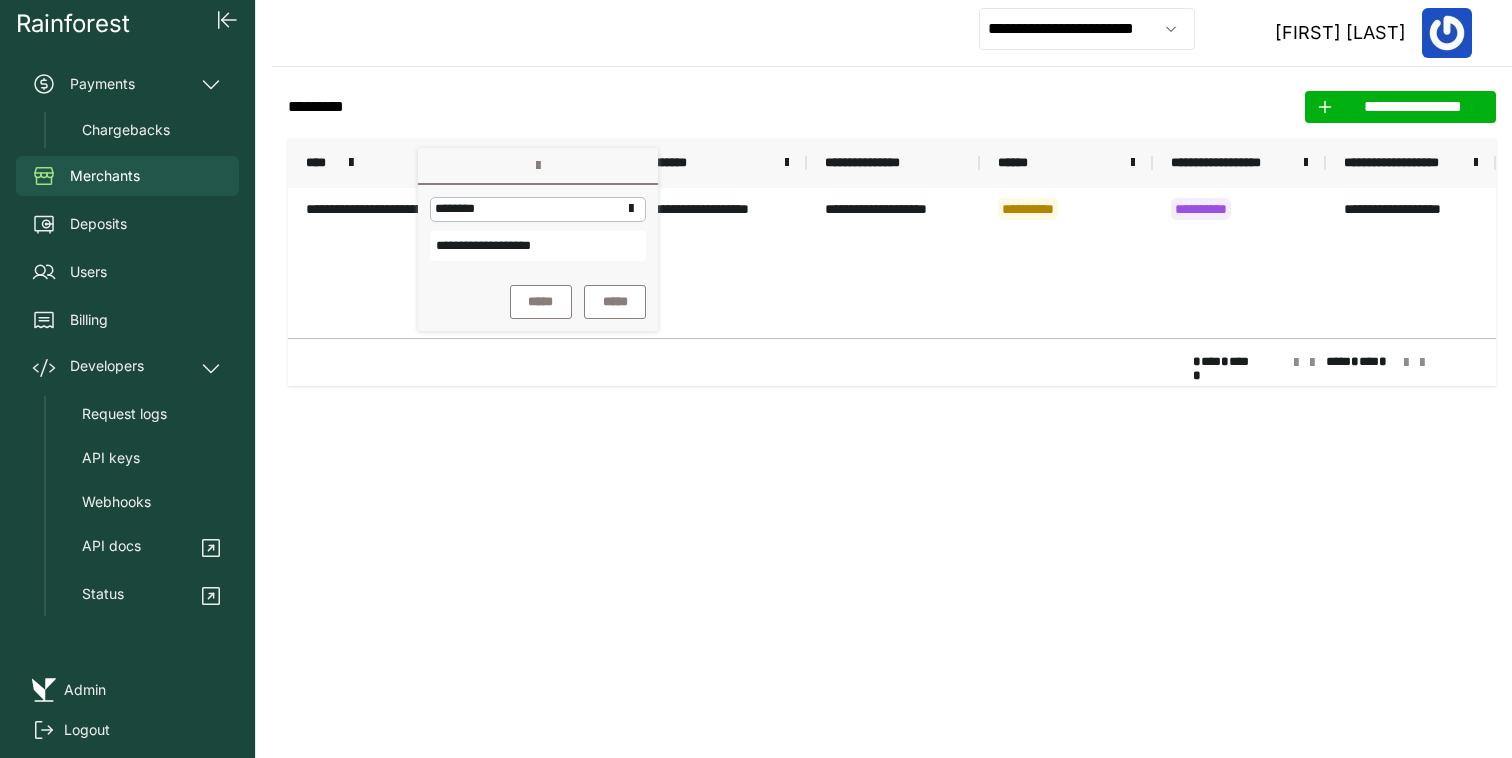 click on "**********" 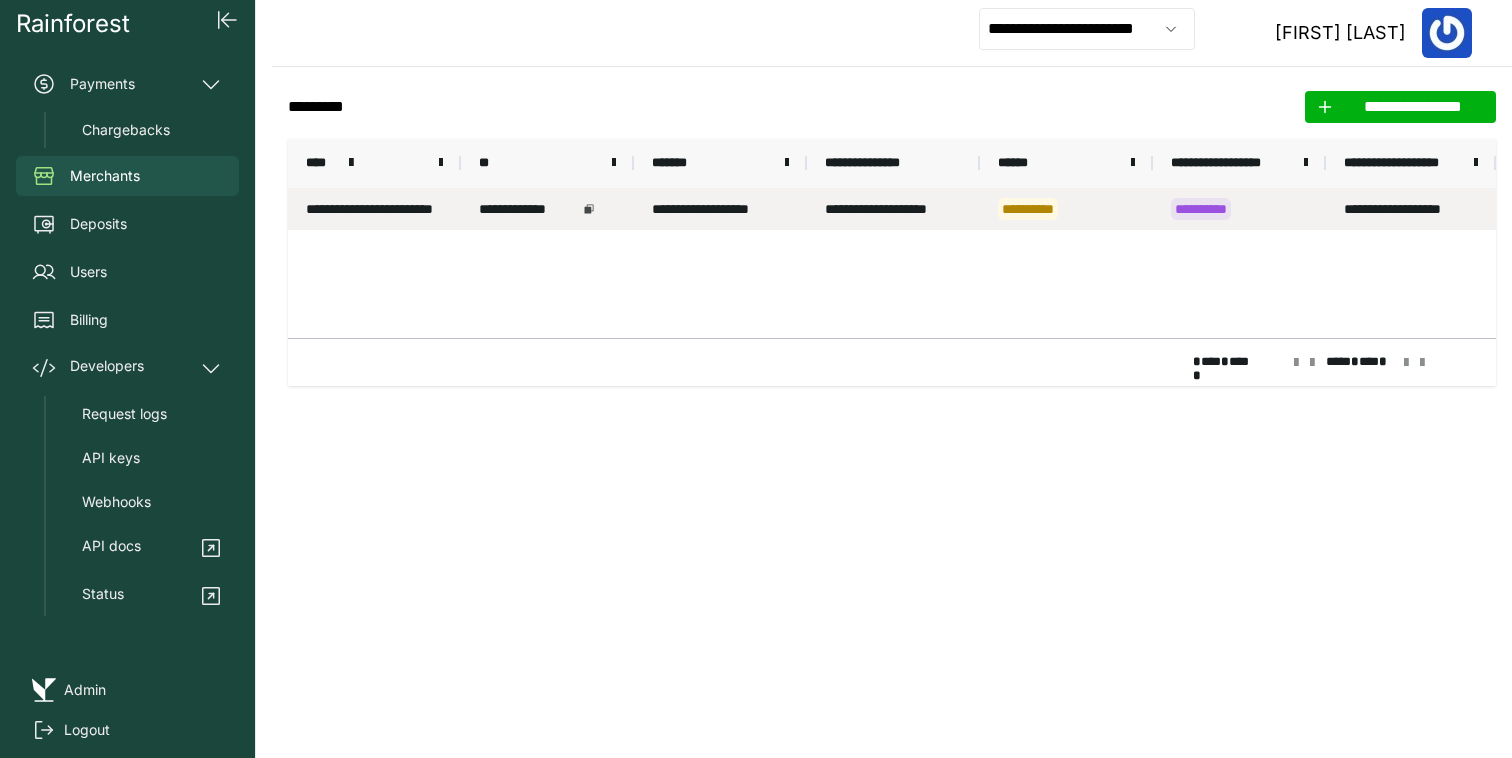 click 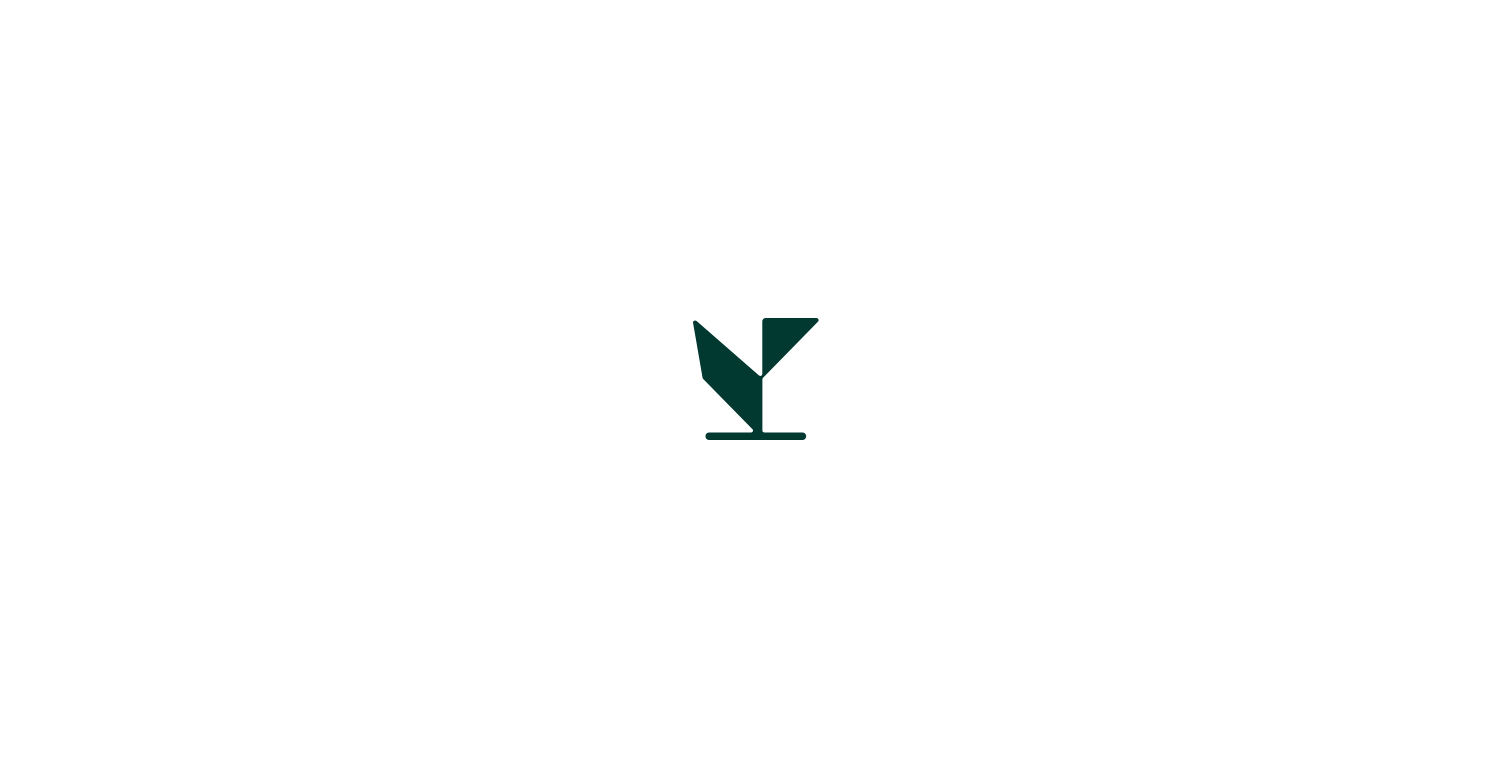 scroll, scrollTop: 0, scrollLeft: 0, axis: both 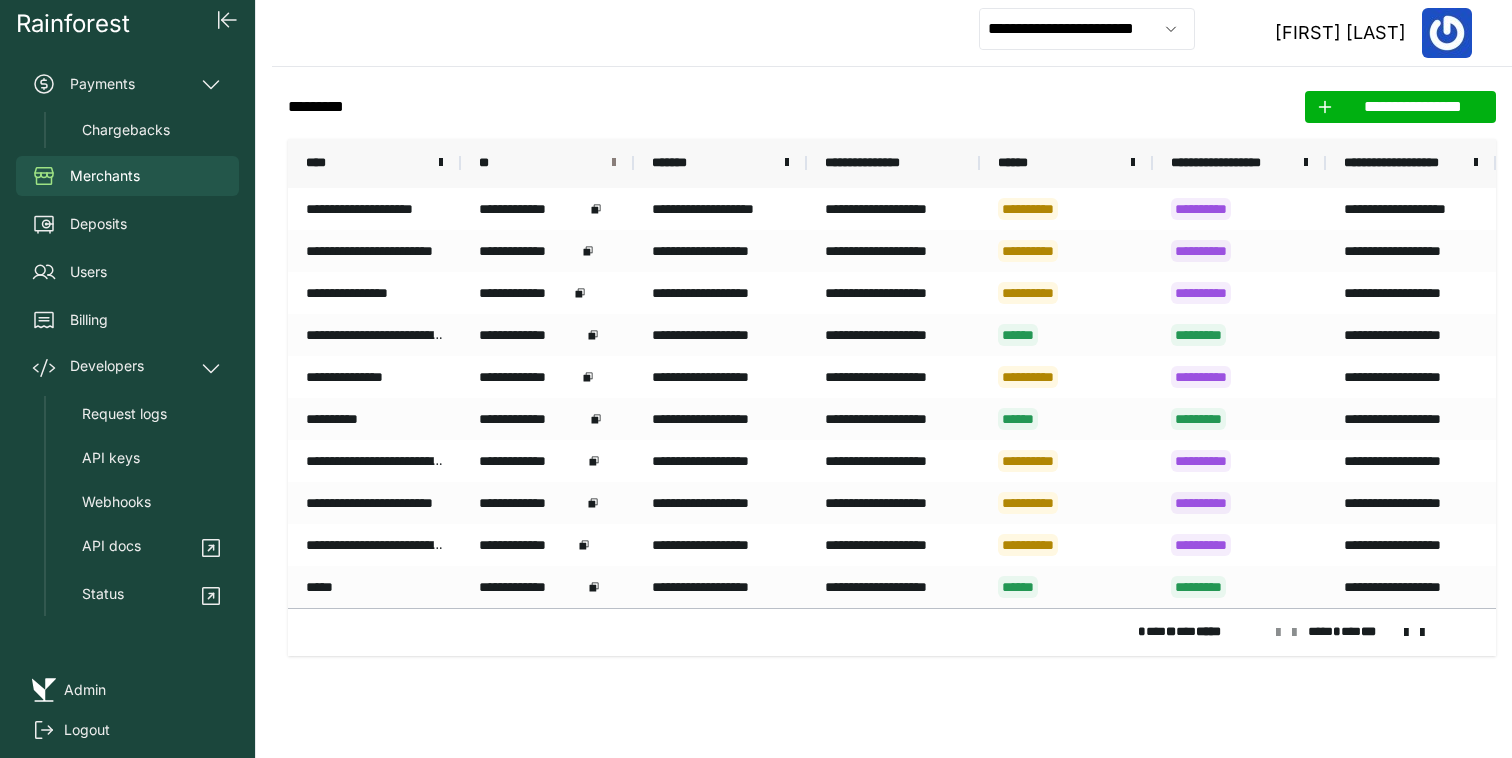 click at bounding box center (614, 163) 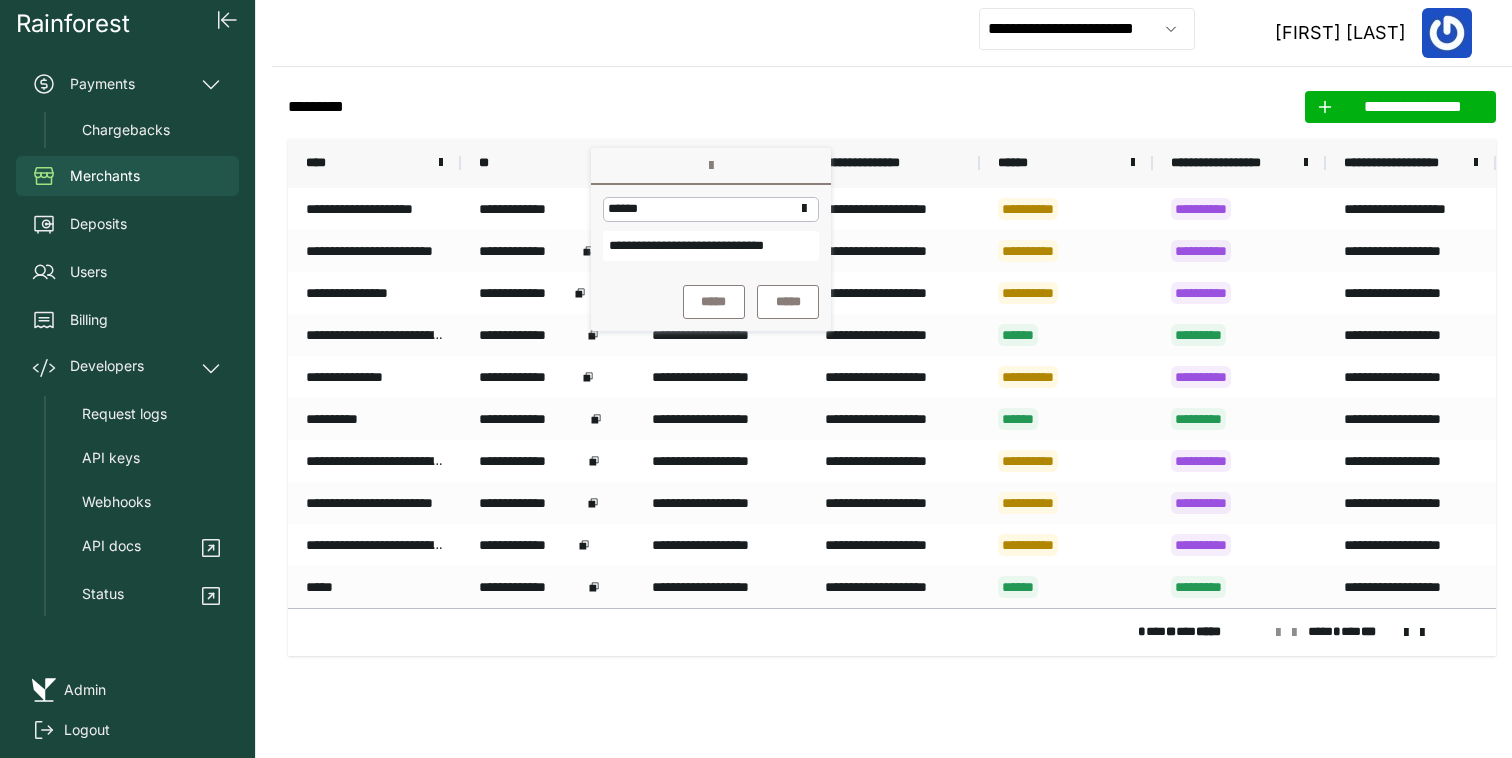 scroll, scrollTop: 0, scrollLeft: 42, axis: horizontal 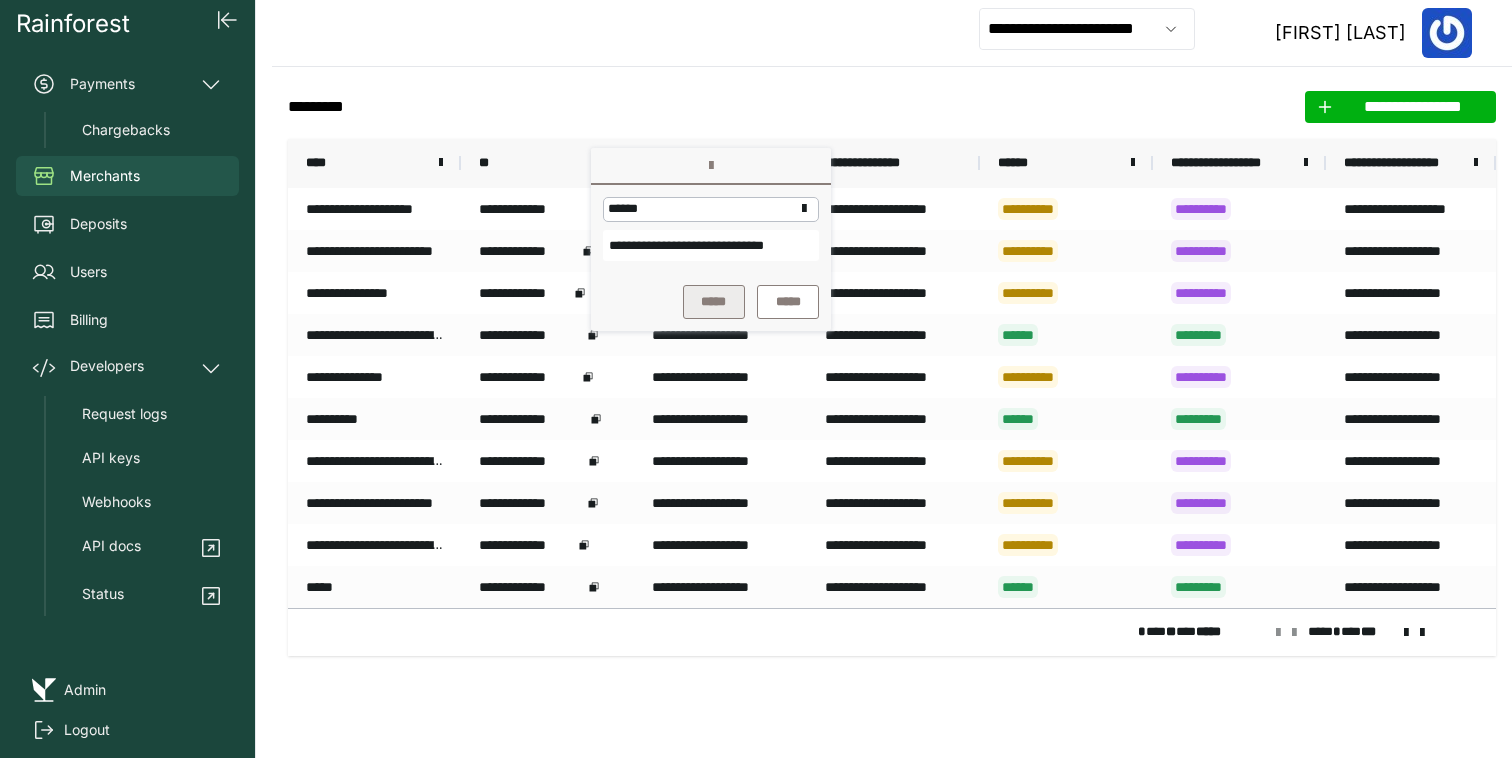 type on "**********" 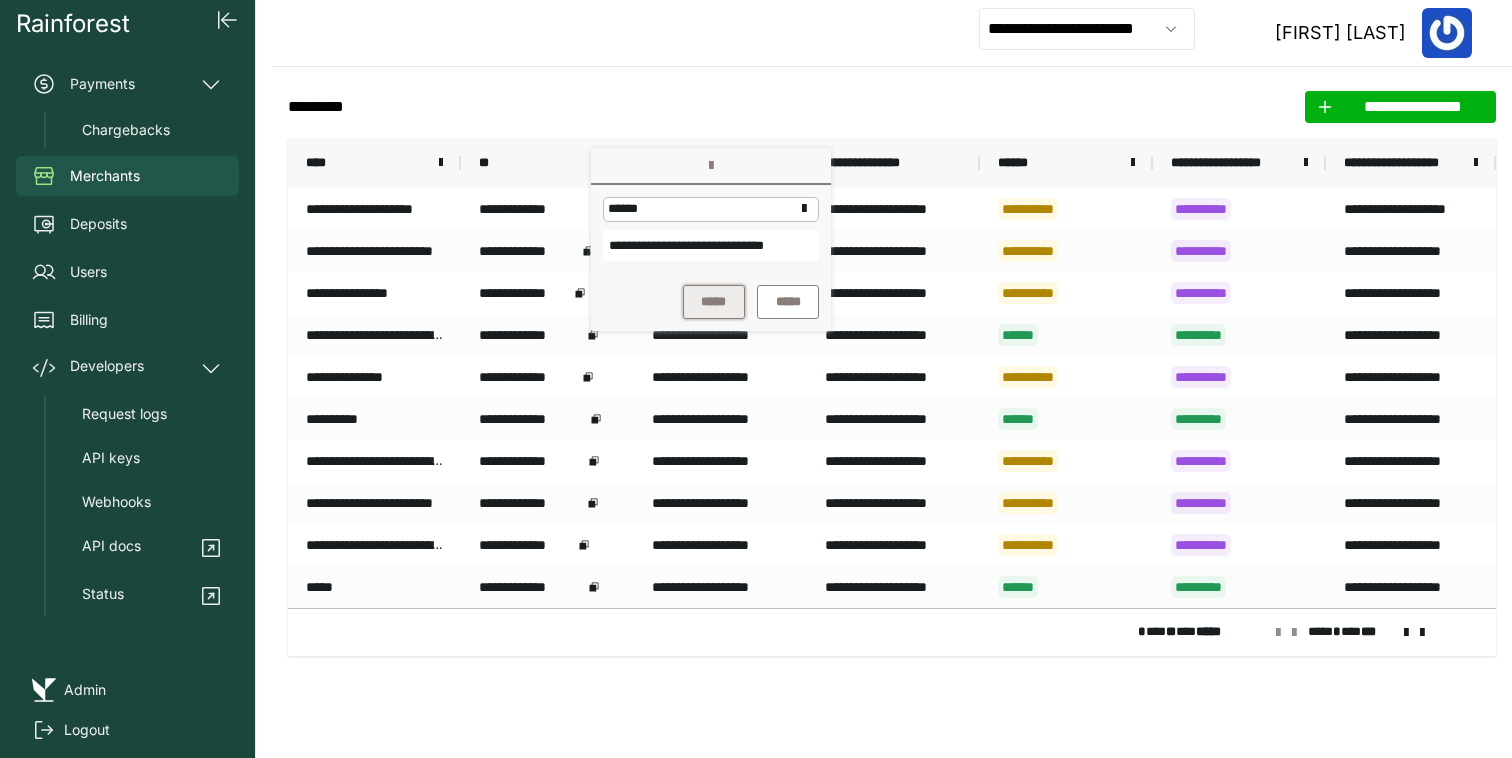 scroll, scrollTop: 0, scrollLeft: 0, axis: both 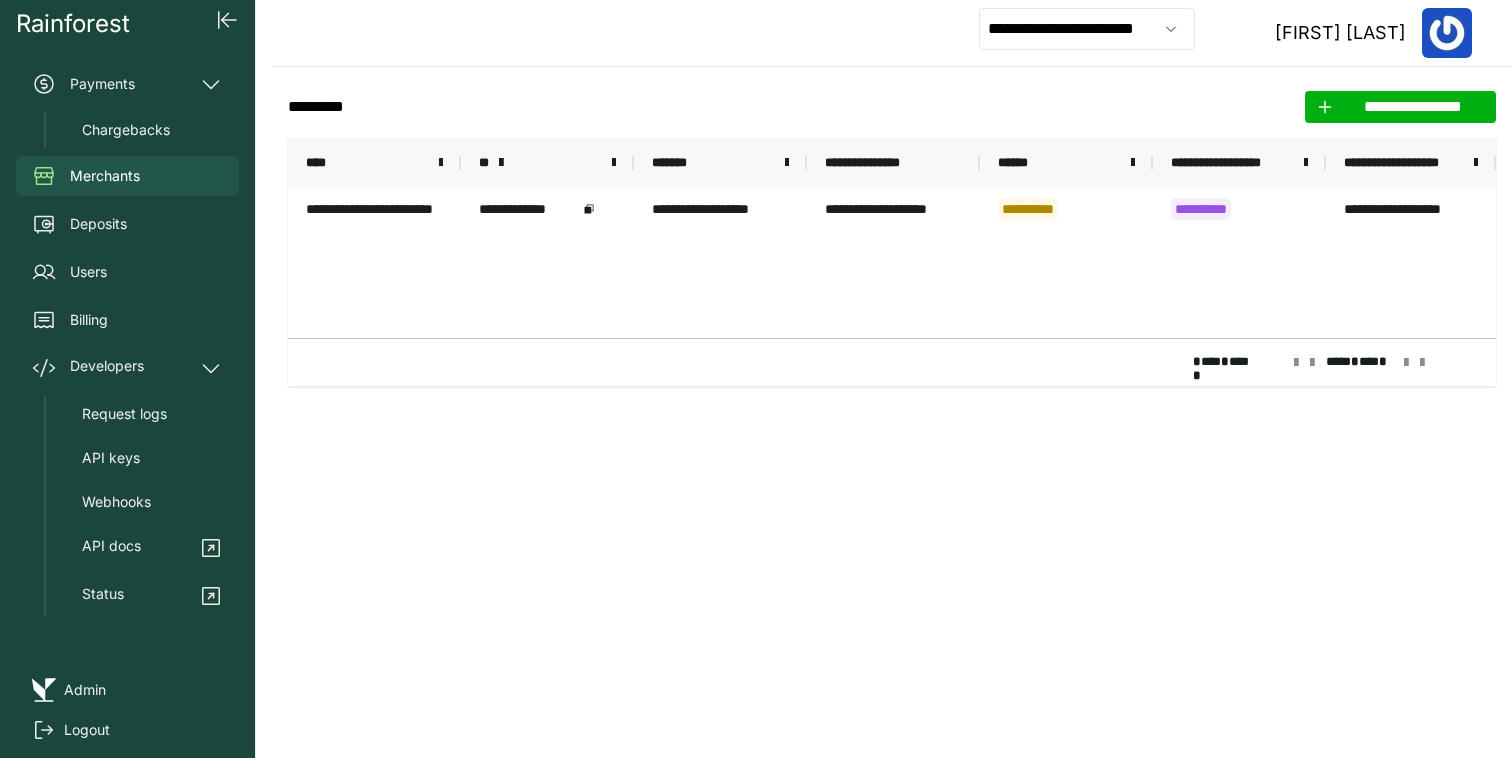 click on "**********" 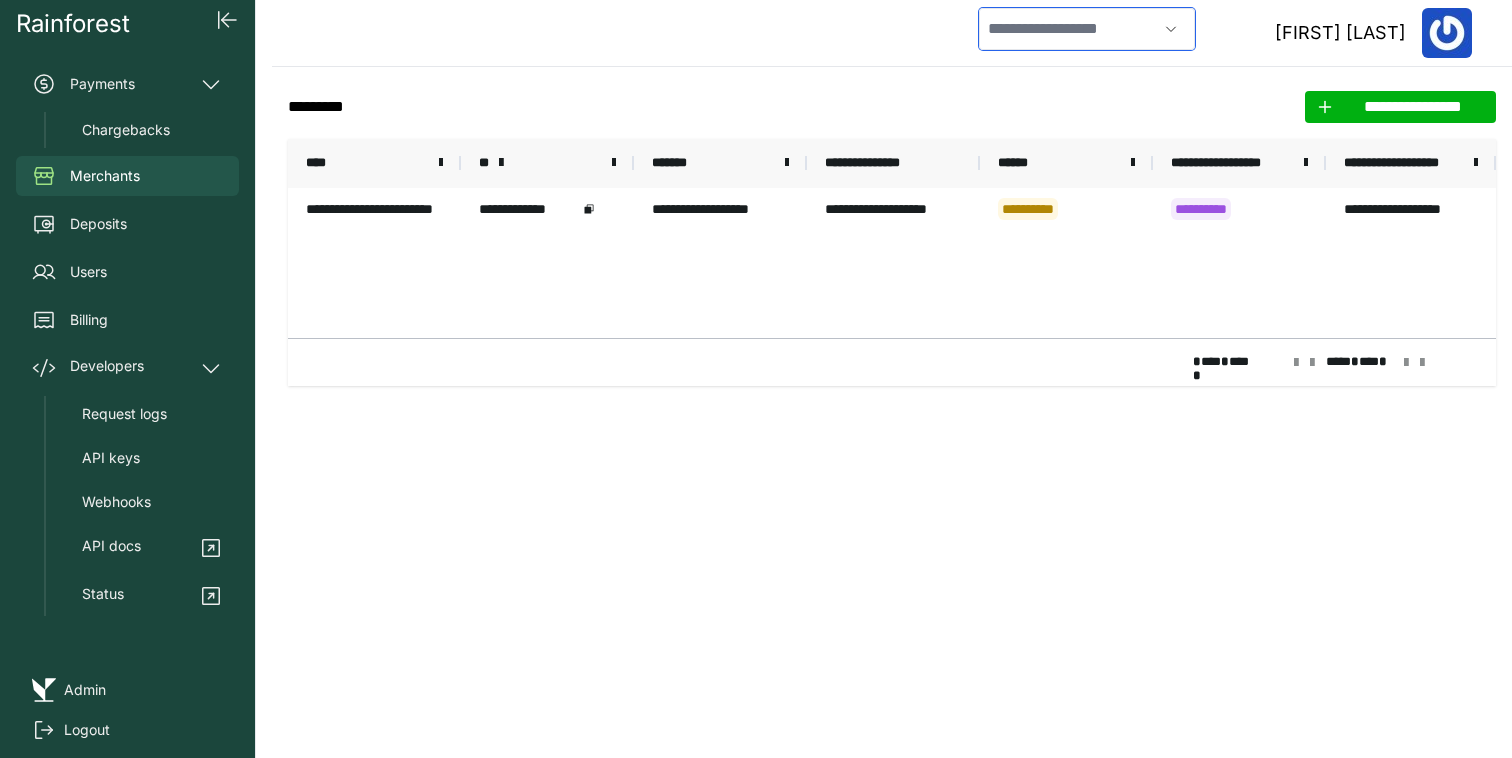 click at bounding box center (1068, 29) 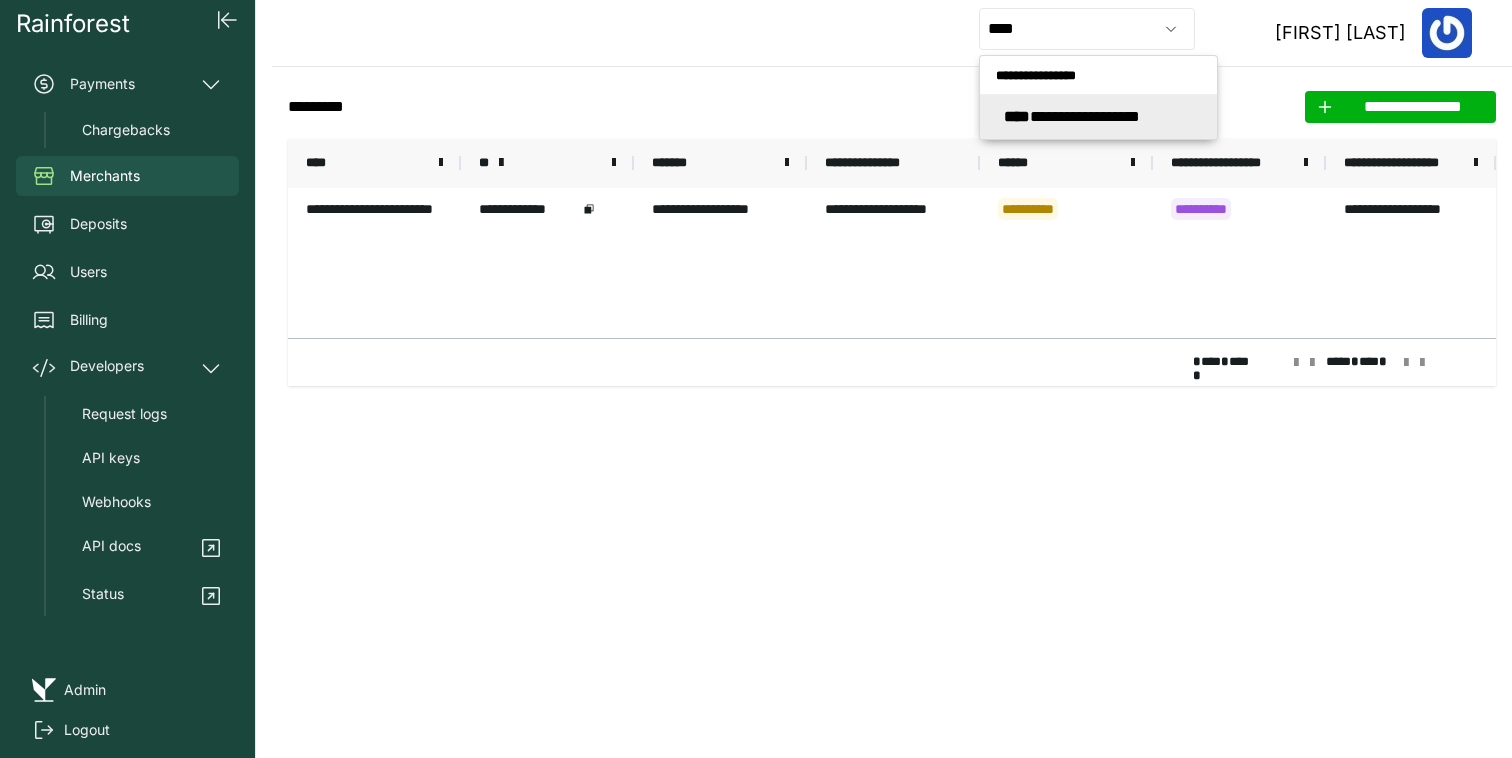 type on "**********" 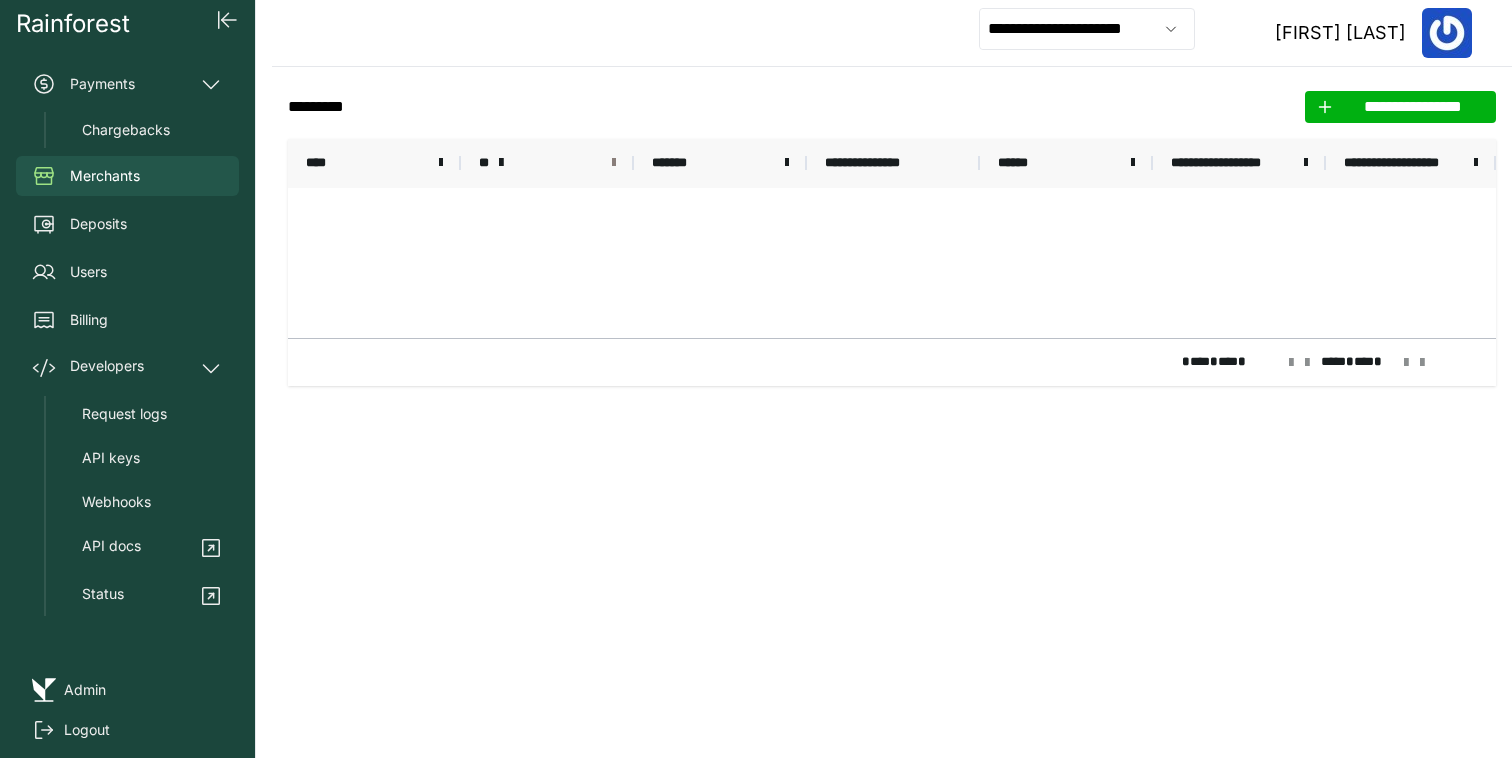 click at bounding box center (614, 163) 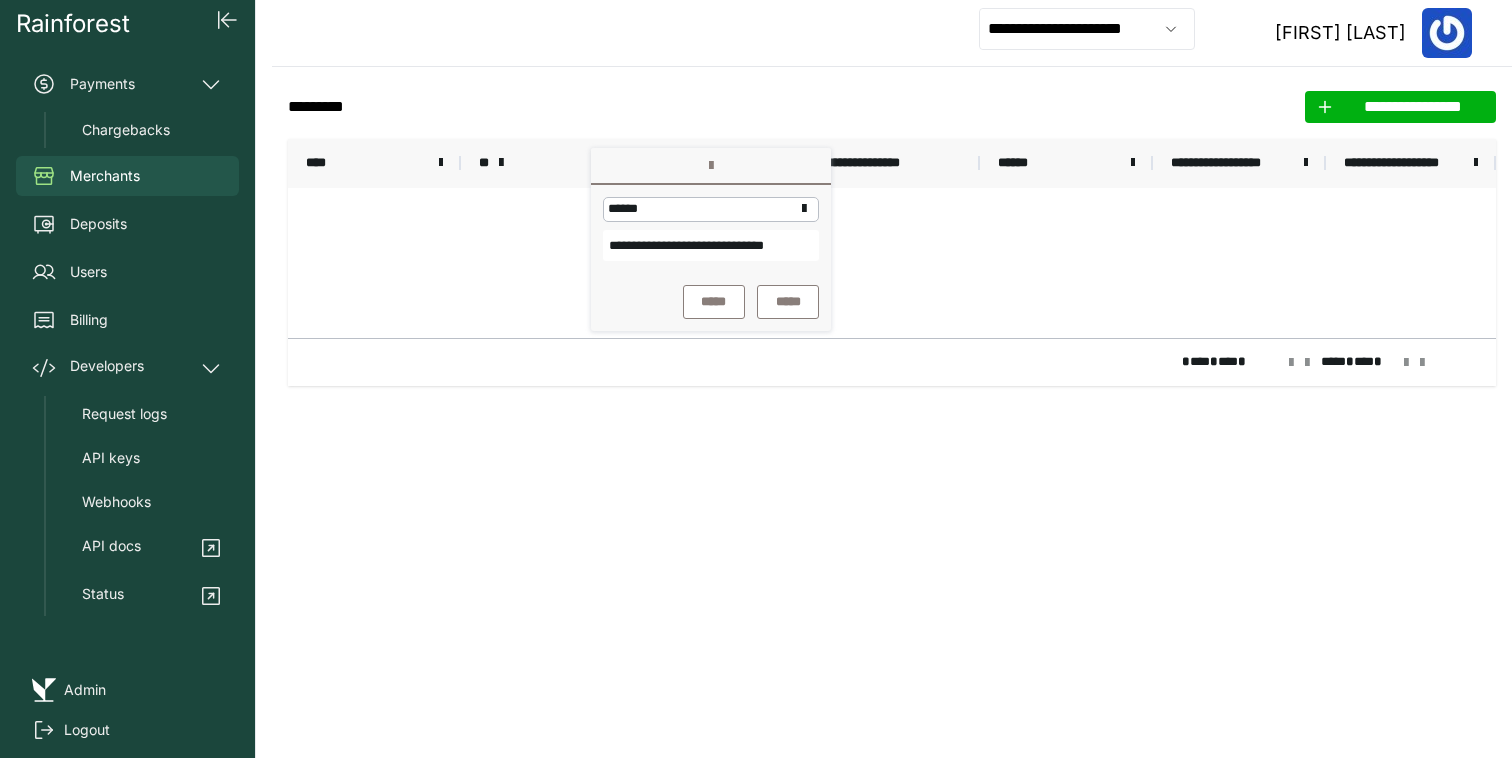 click on "**********" at bounding box center [711, 245] 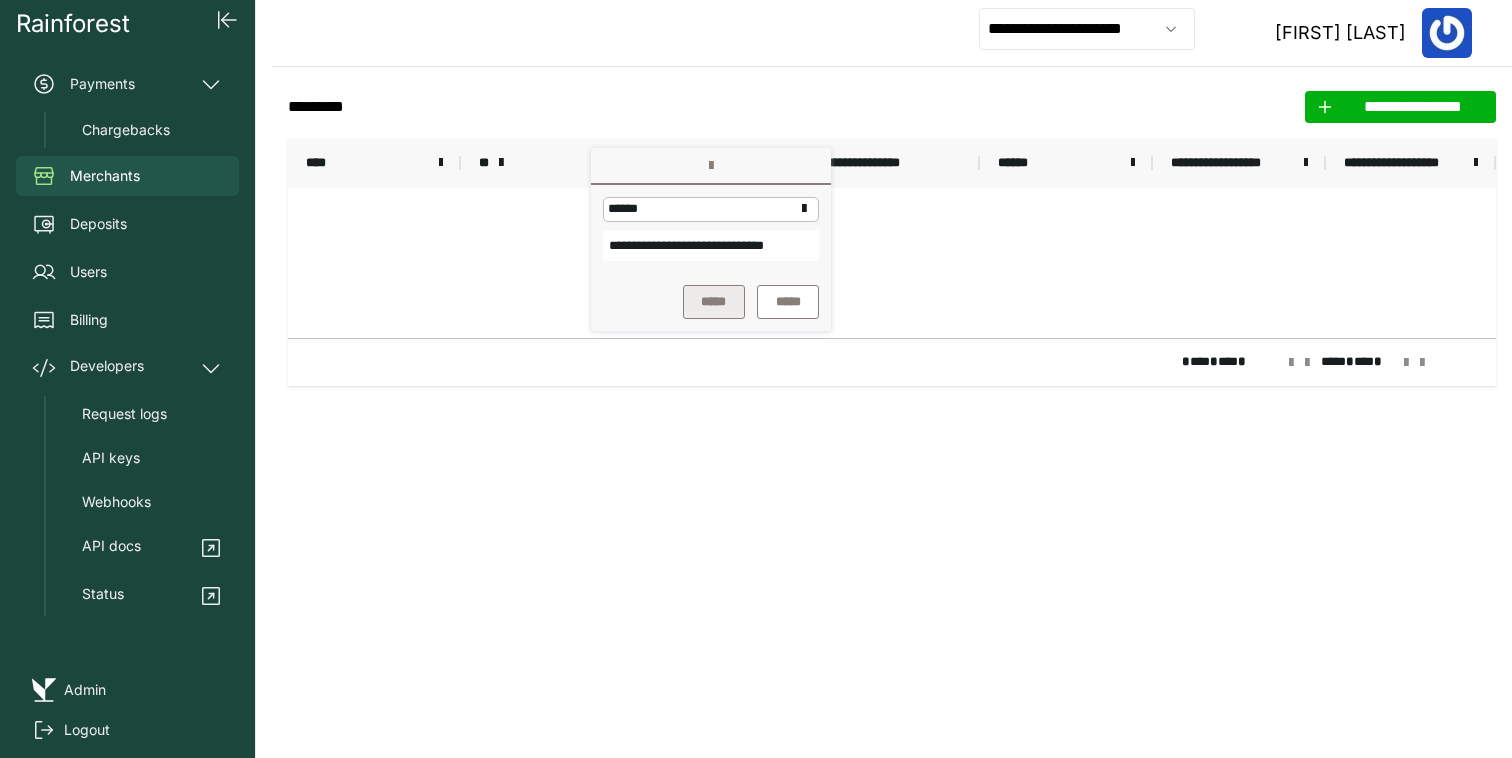 type on "**********" 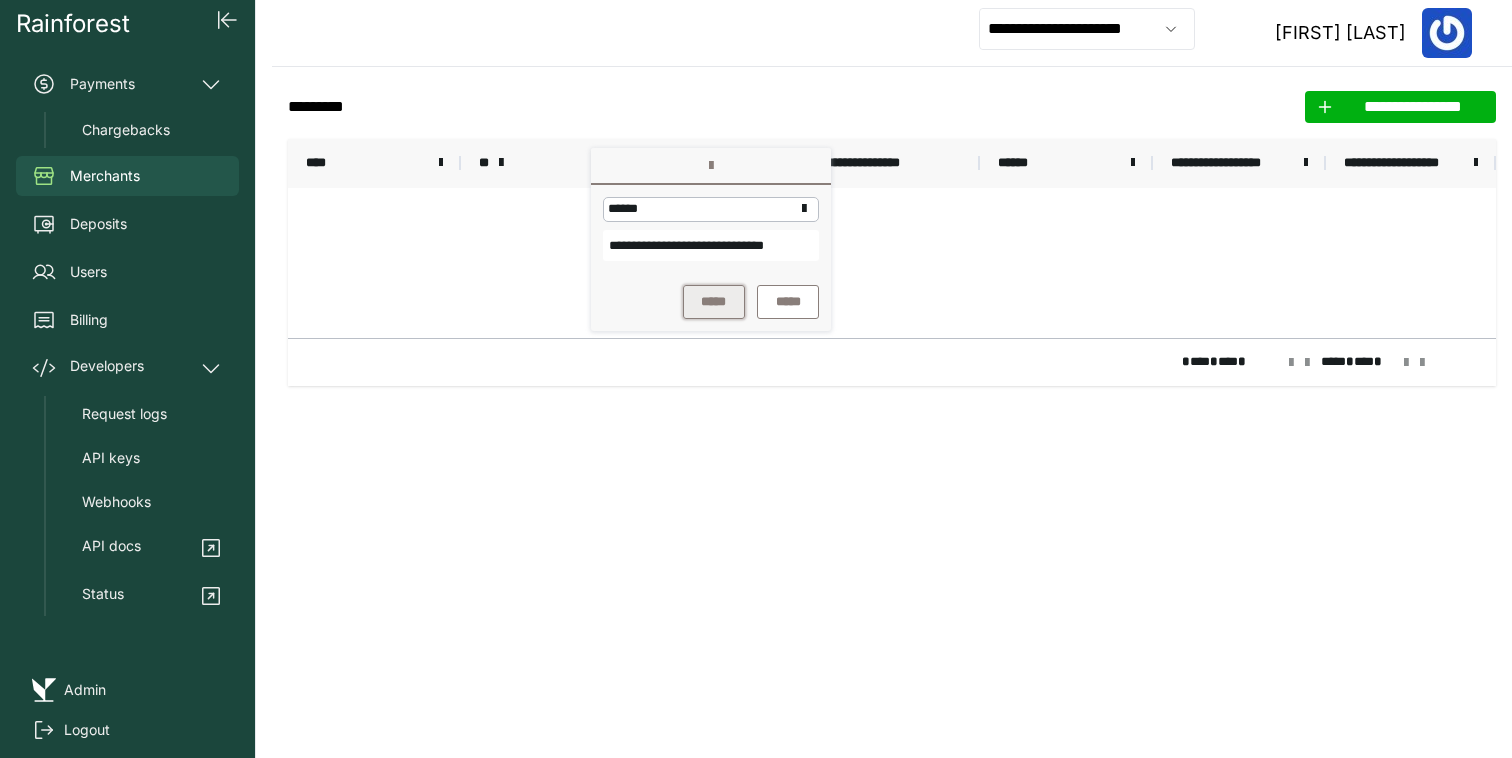 scroll, scrollTop: 0, scrollLeft: 0, axis: both 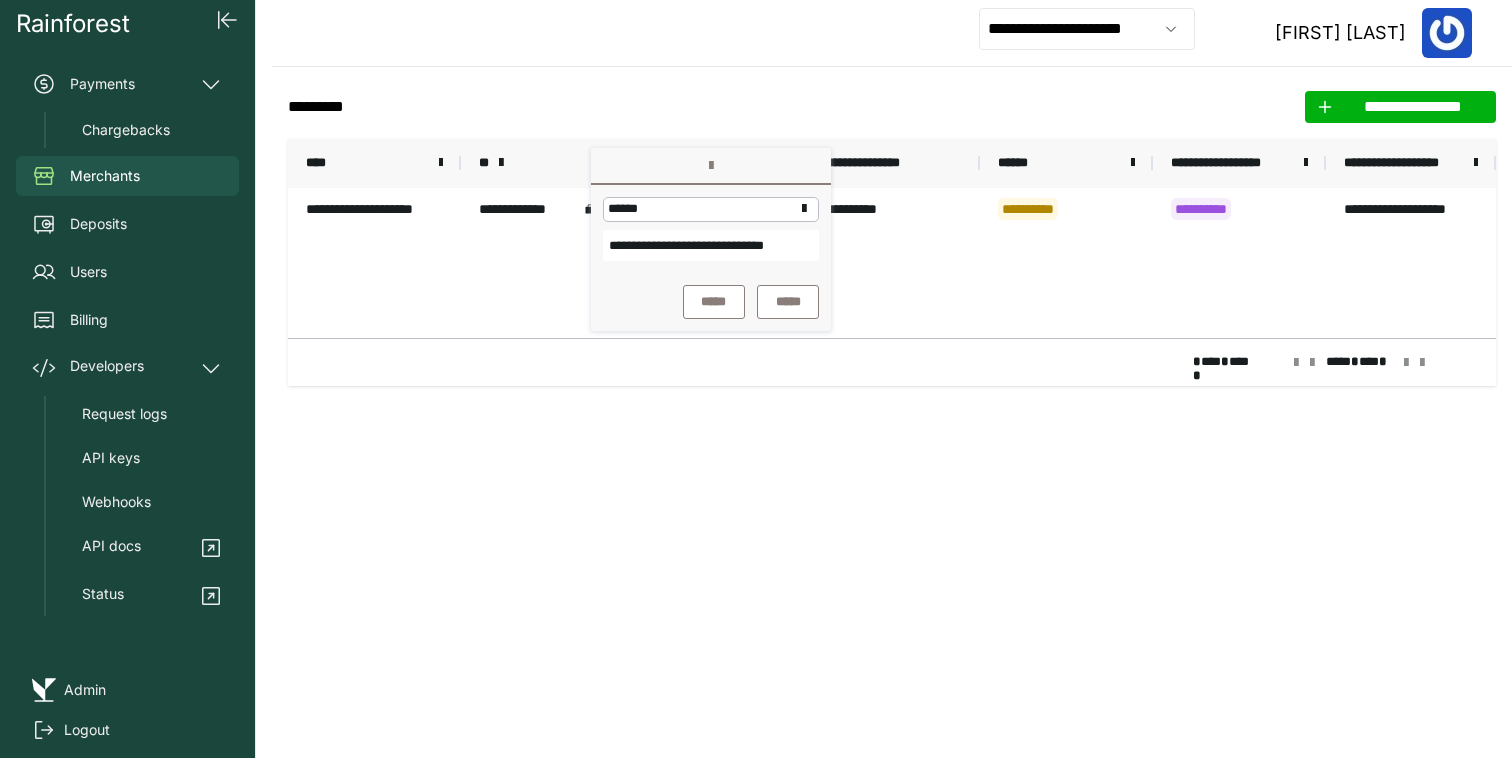 click on "**********" 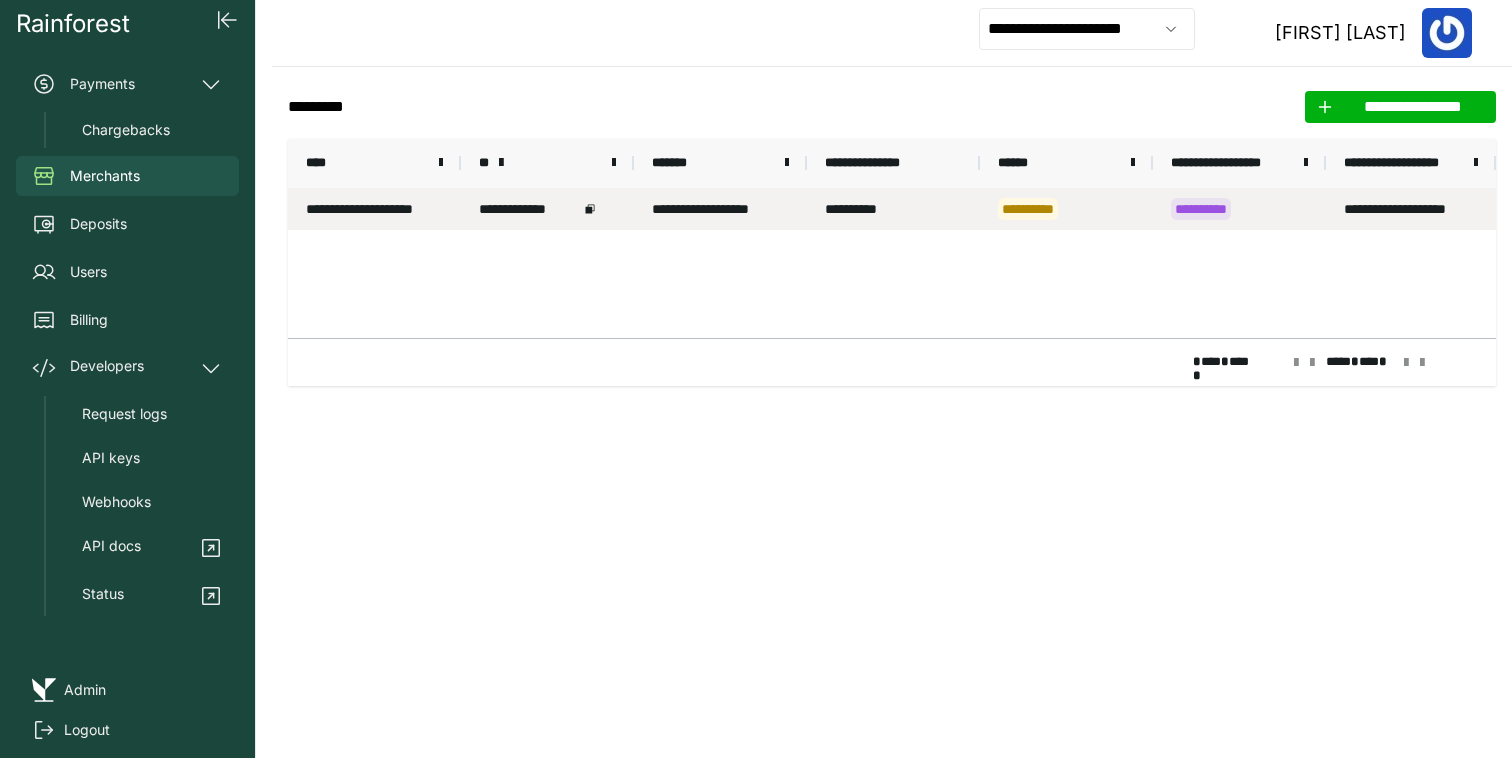 click on "**********" at bounding box center [374, 209] 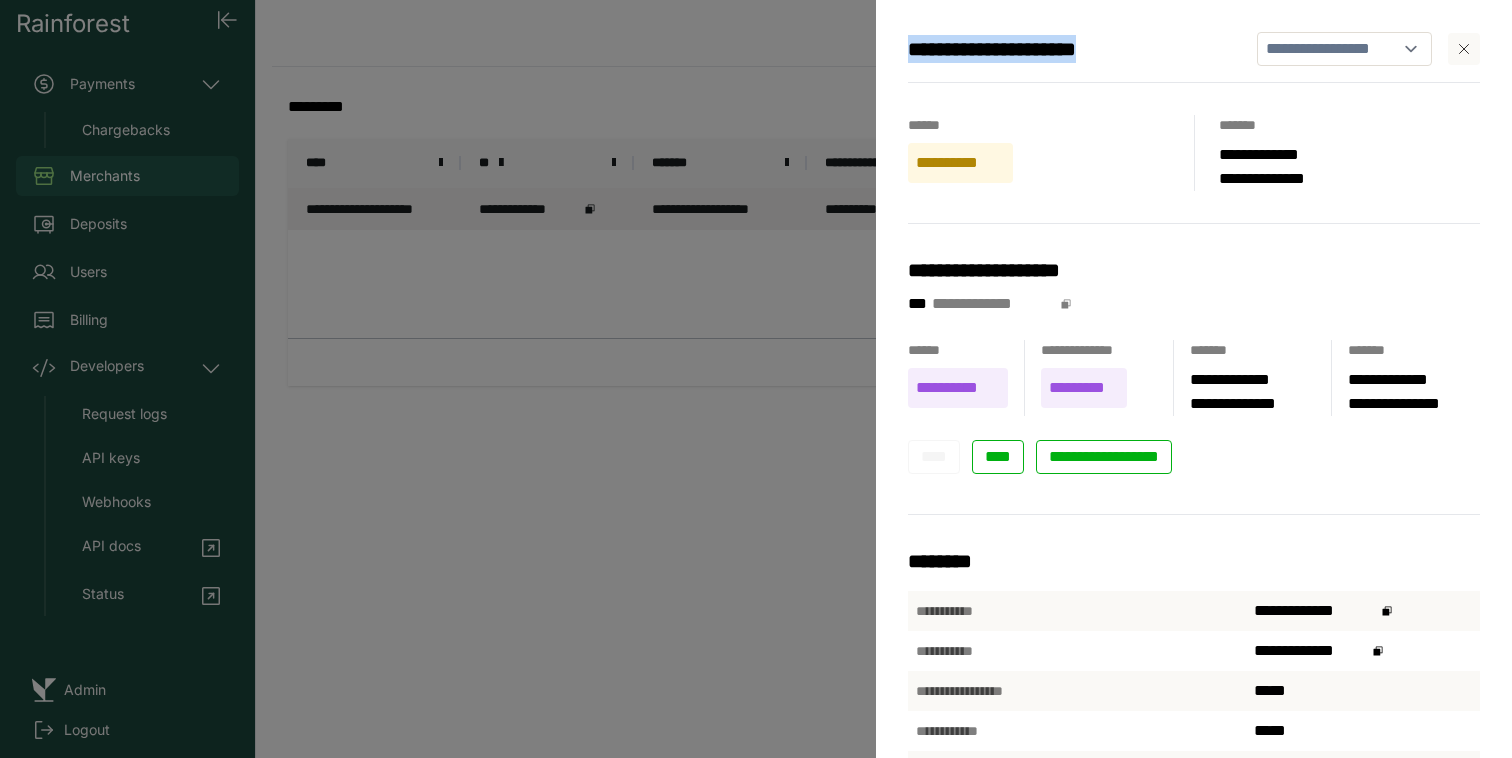 drag, startPoint x: 1123, startPoint y: 41, endPoint x: 907, endPoint y: 49, distance: 216.1481 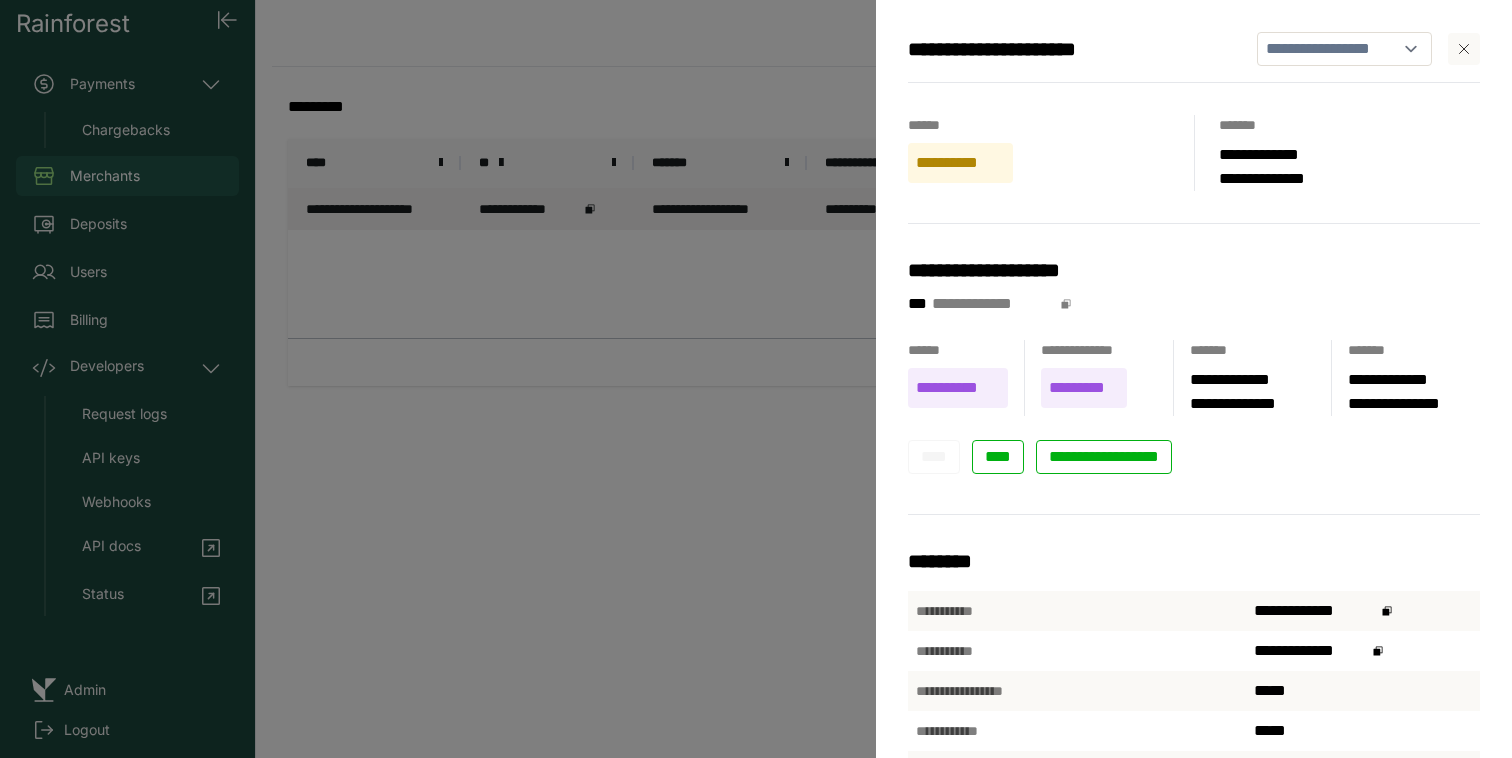 click on "**********" at bounding box center [756, 379] 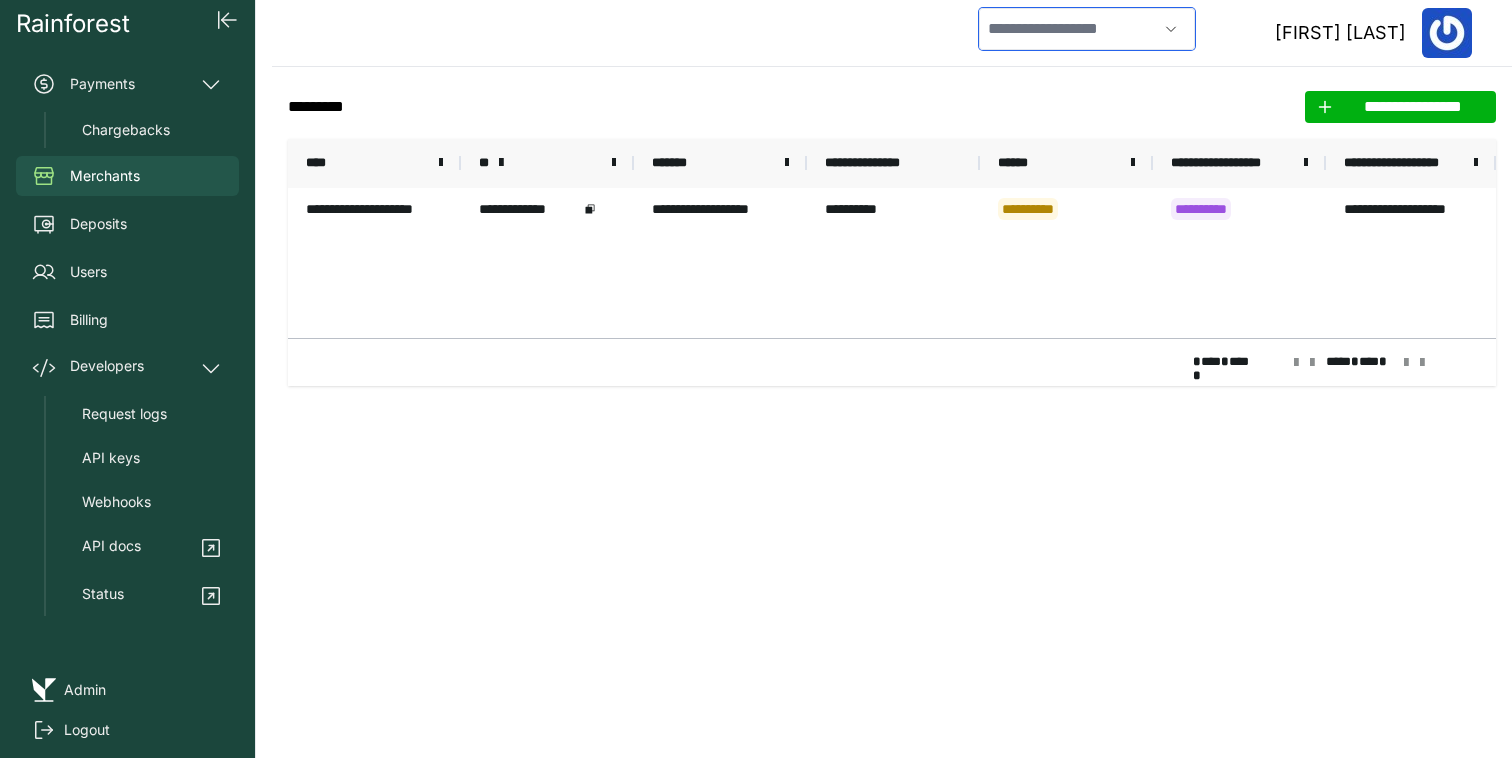 click at bounding box center (1068, 29) 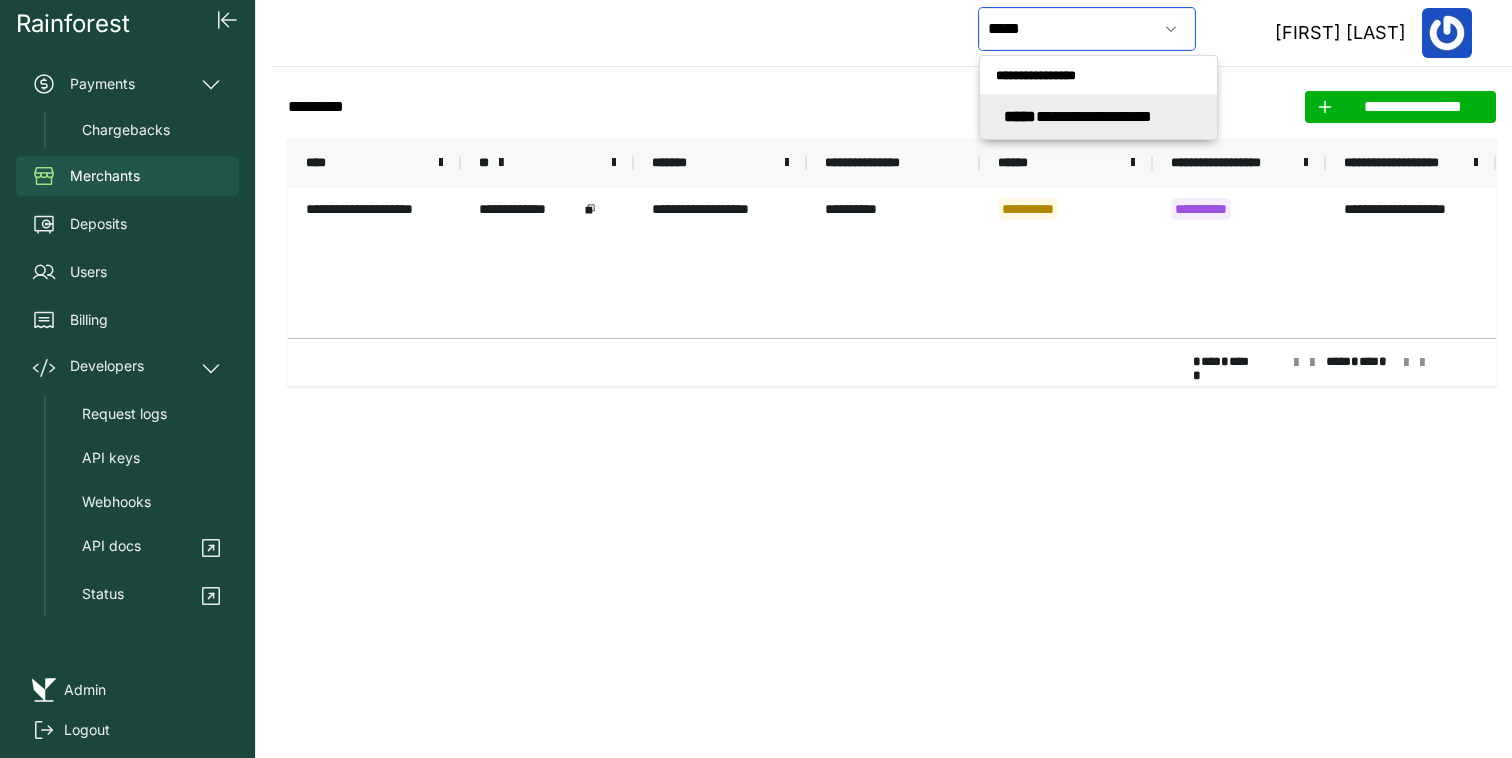click on "**********" at bounding box center [1078, 116] 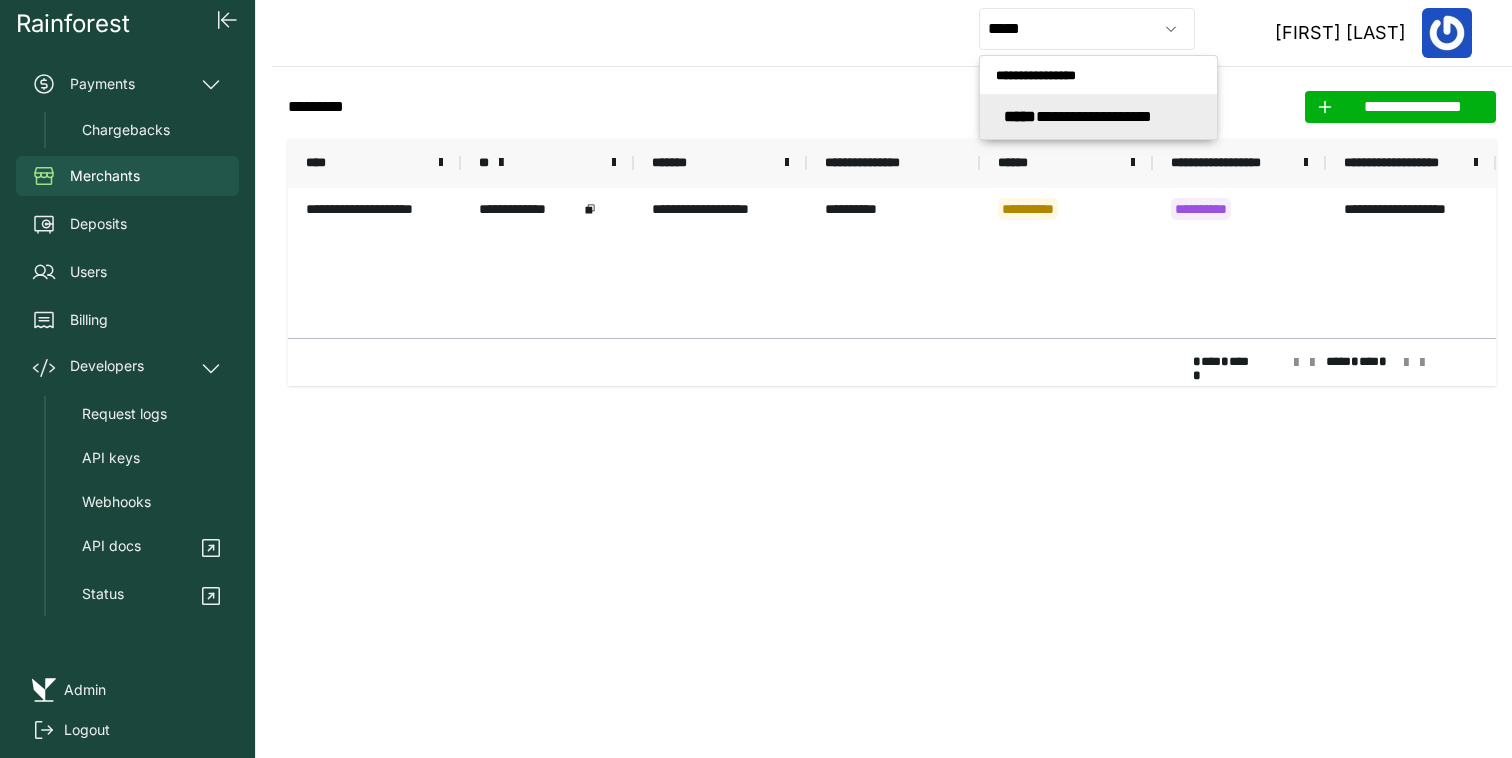 type on "**********" 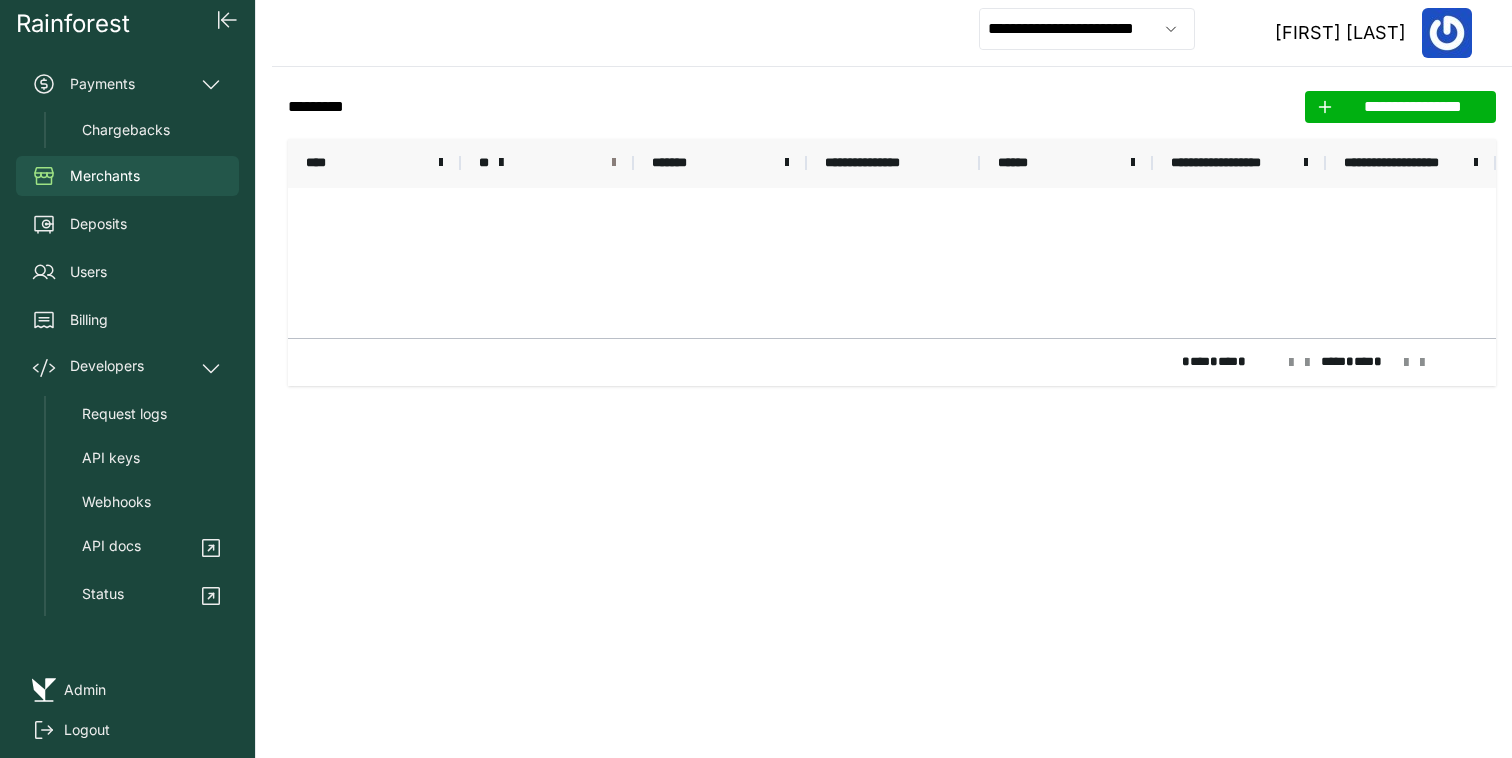 click at bounding box center [614, 163] 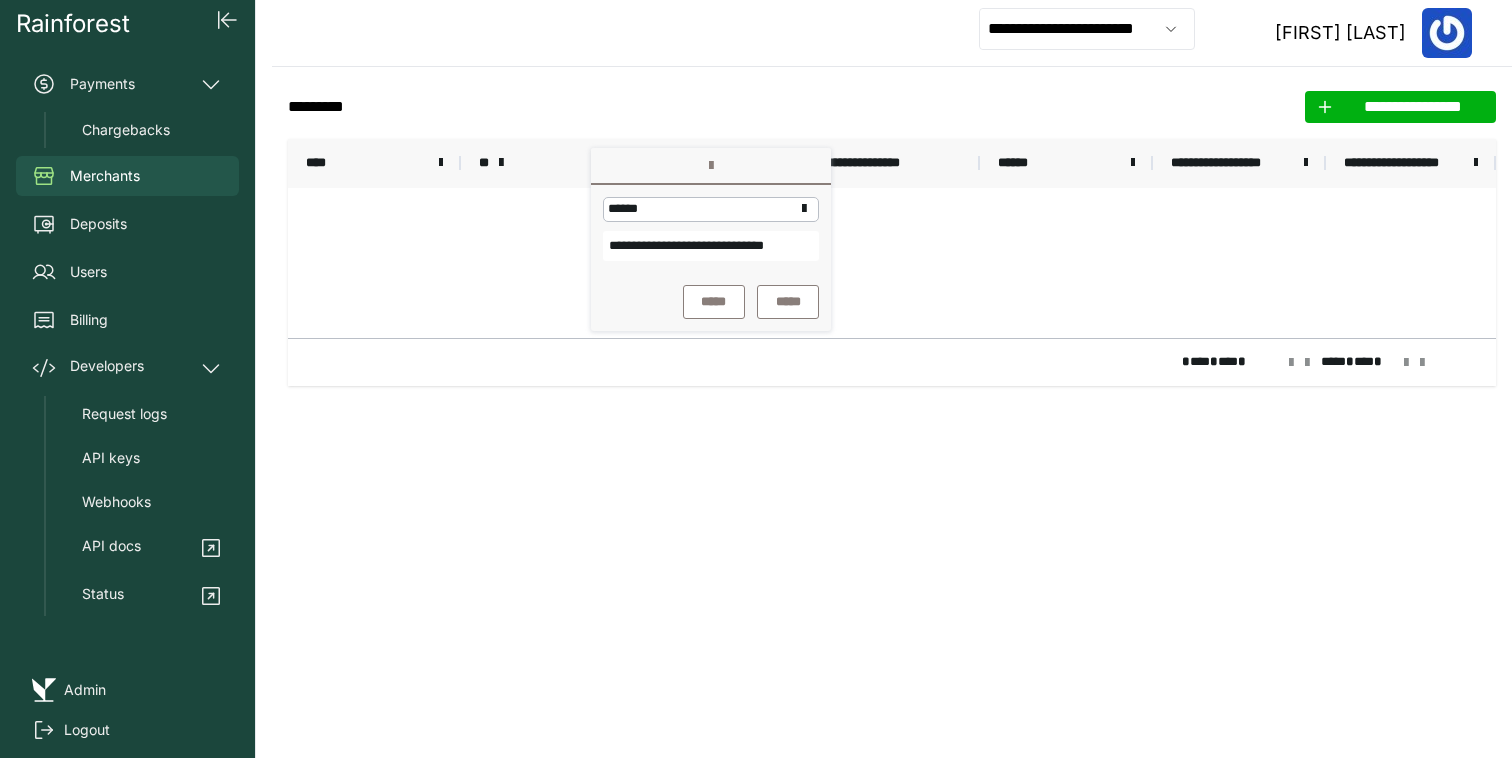 scroll, scrollTop: 0, scrollLeft: 46, axis: horizontal 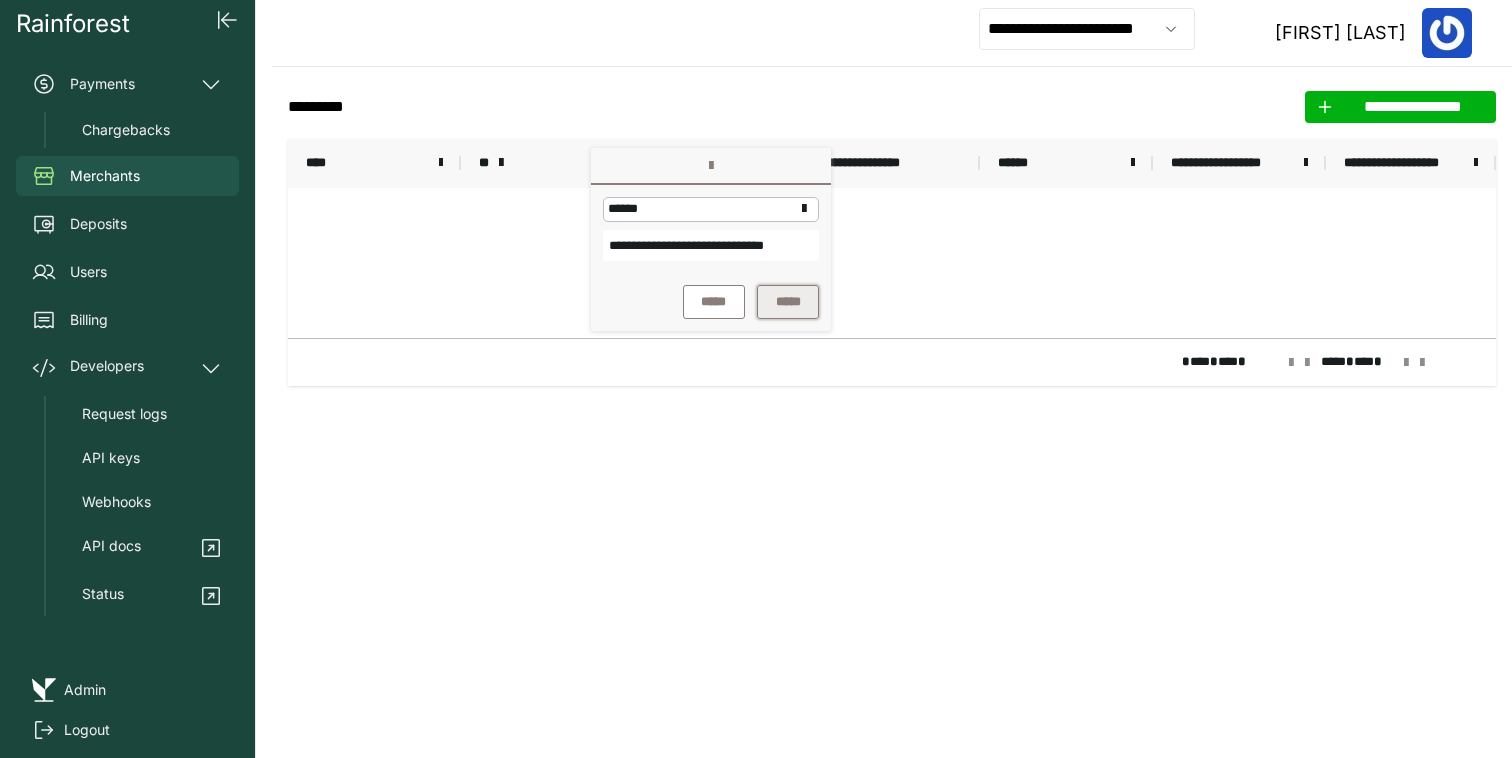click on "*****" at bounding box center (788, 302) 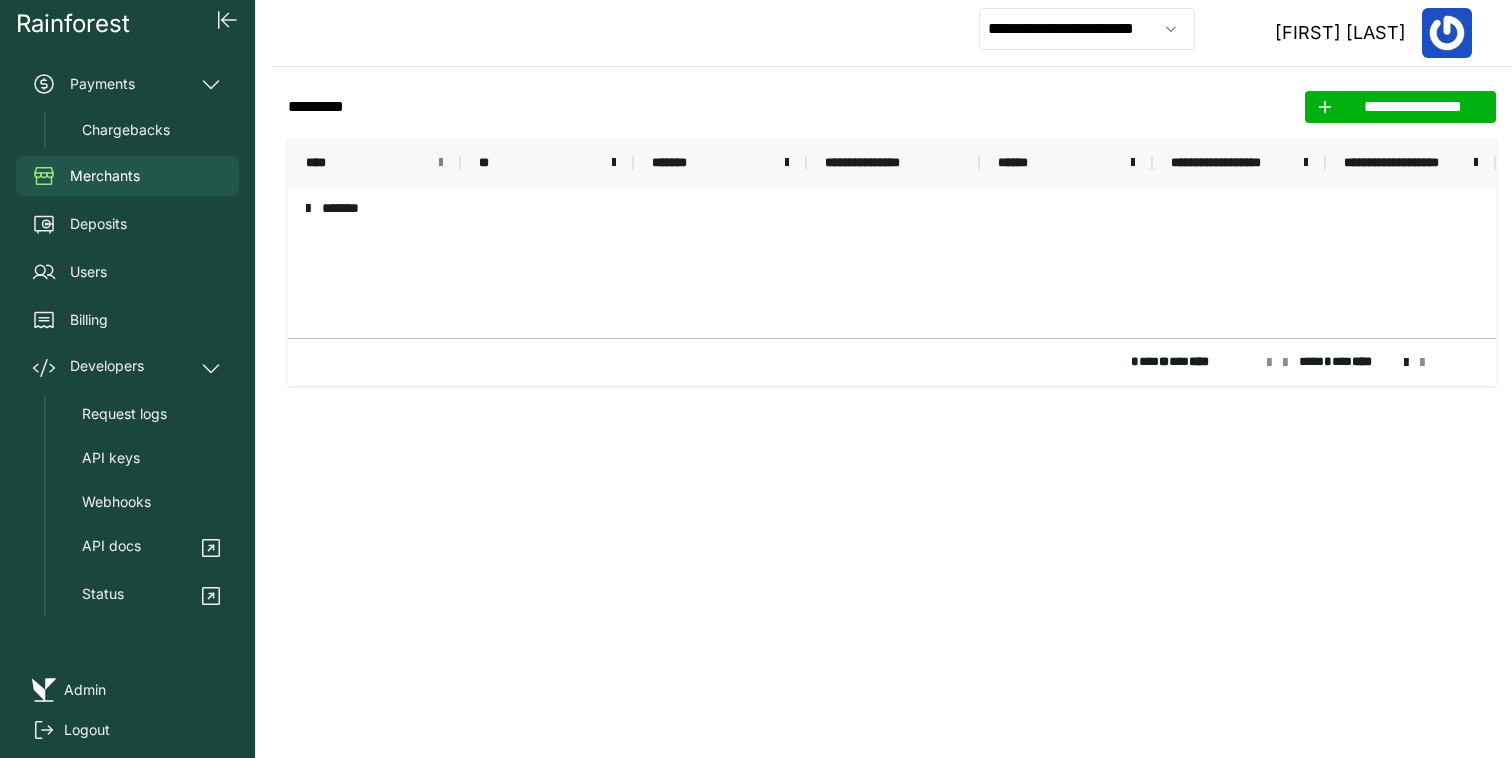 click at bounding box center [441, 163] 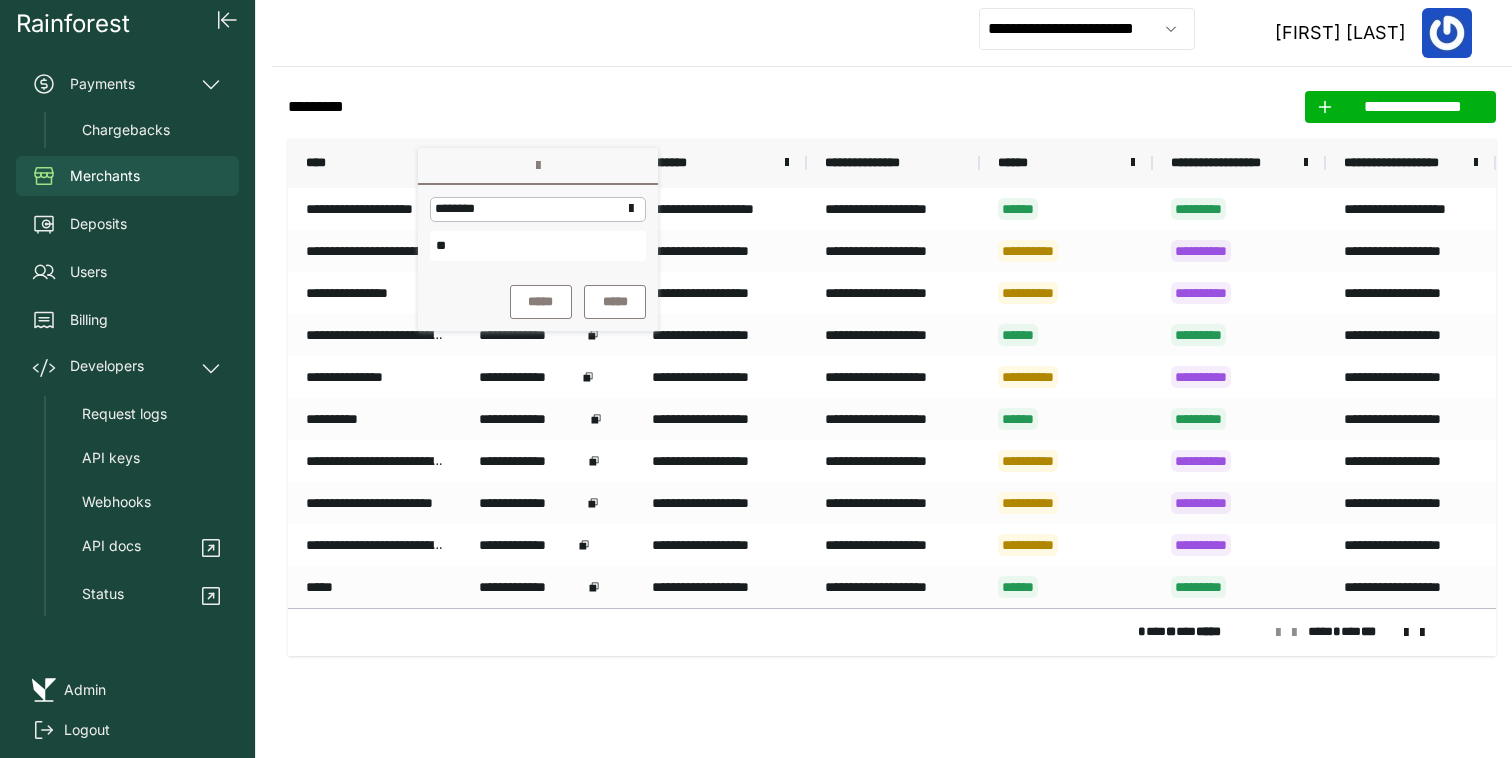 type on "*" 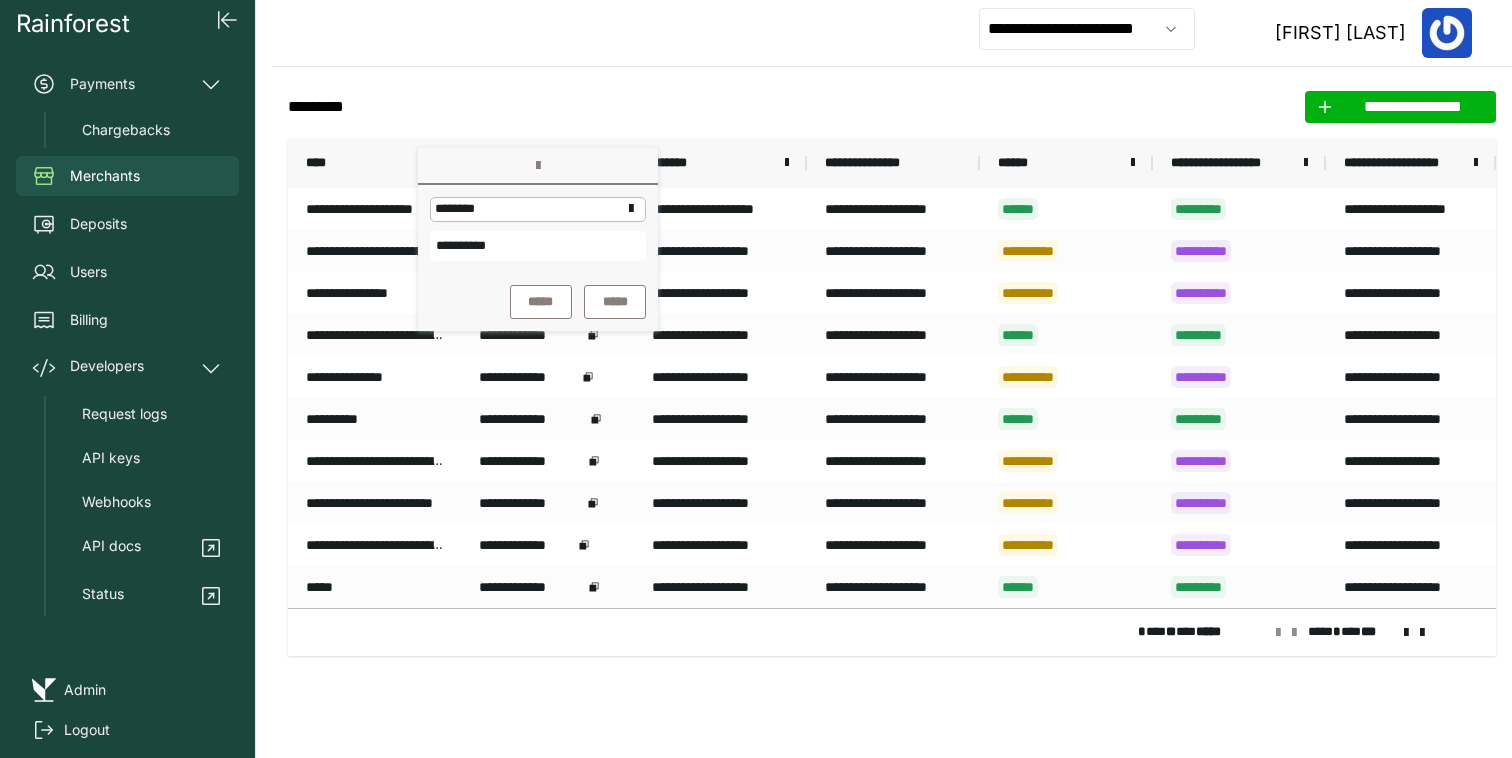 type on "**********" 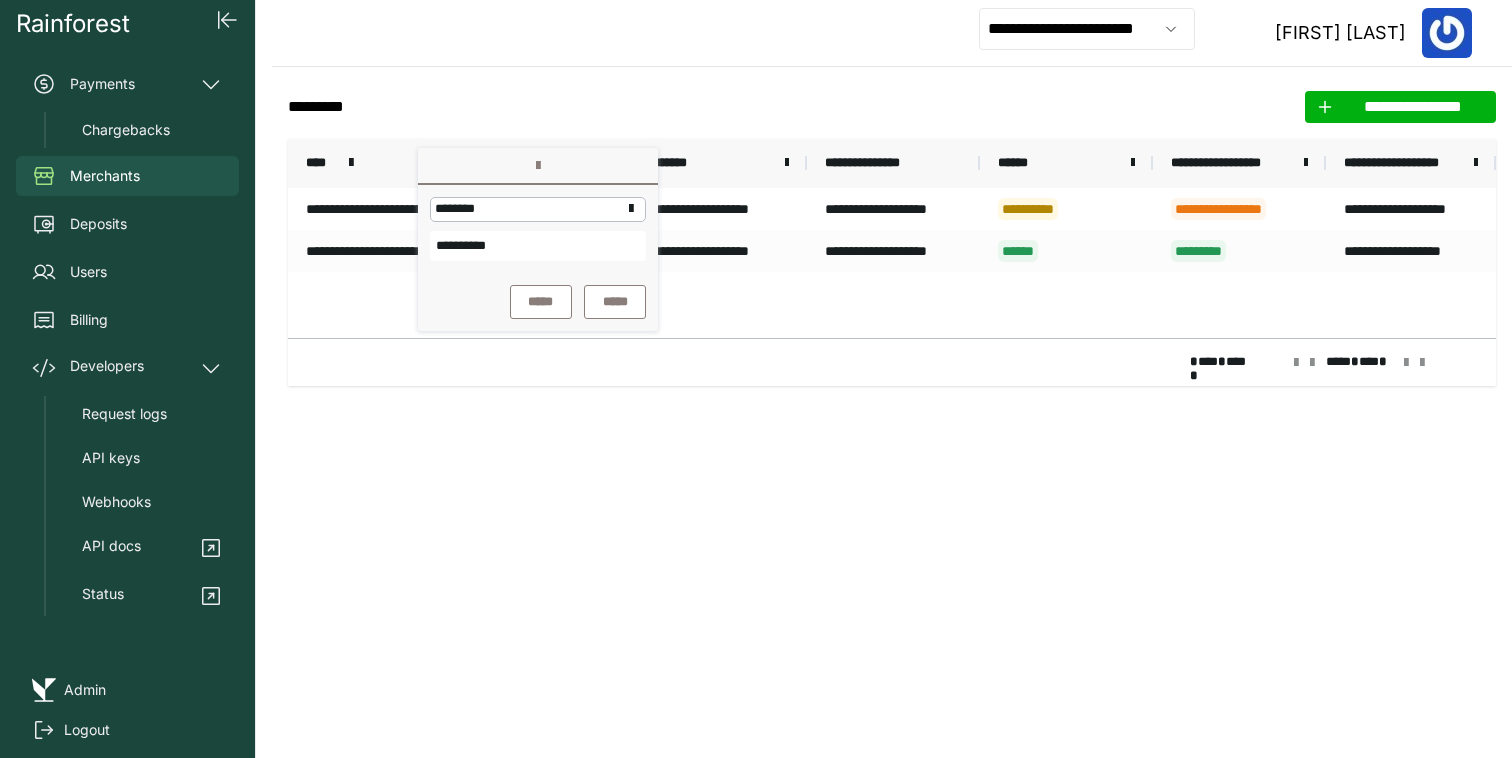 click on "**********" 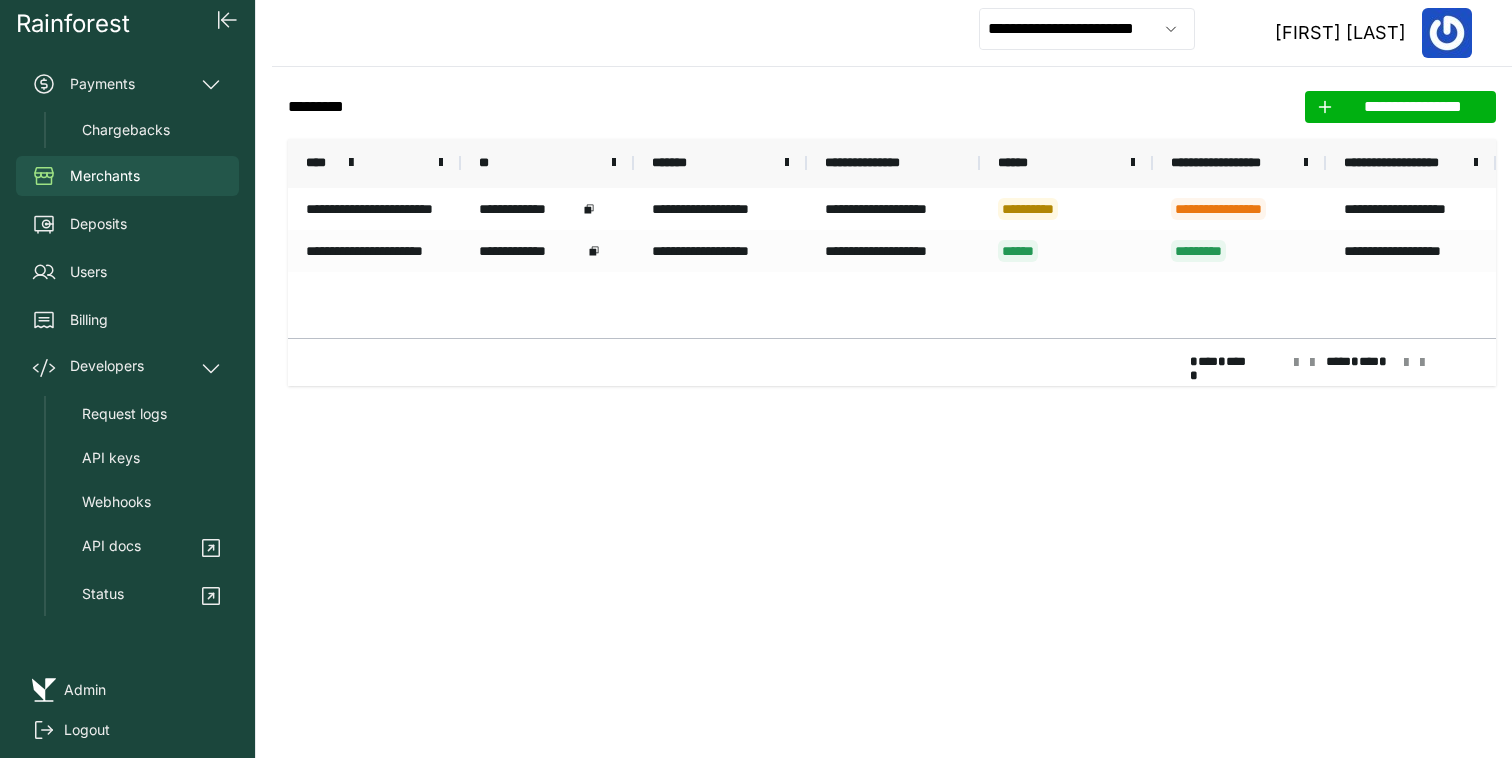 click on "**********" at bounding box center [892, 33] 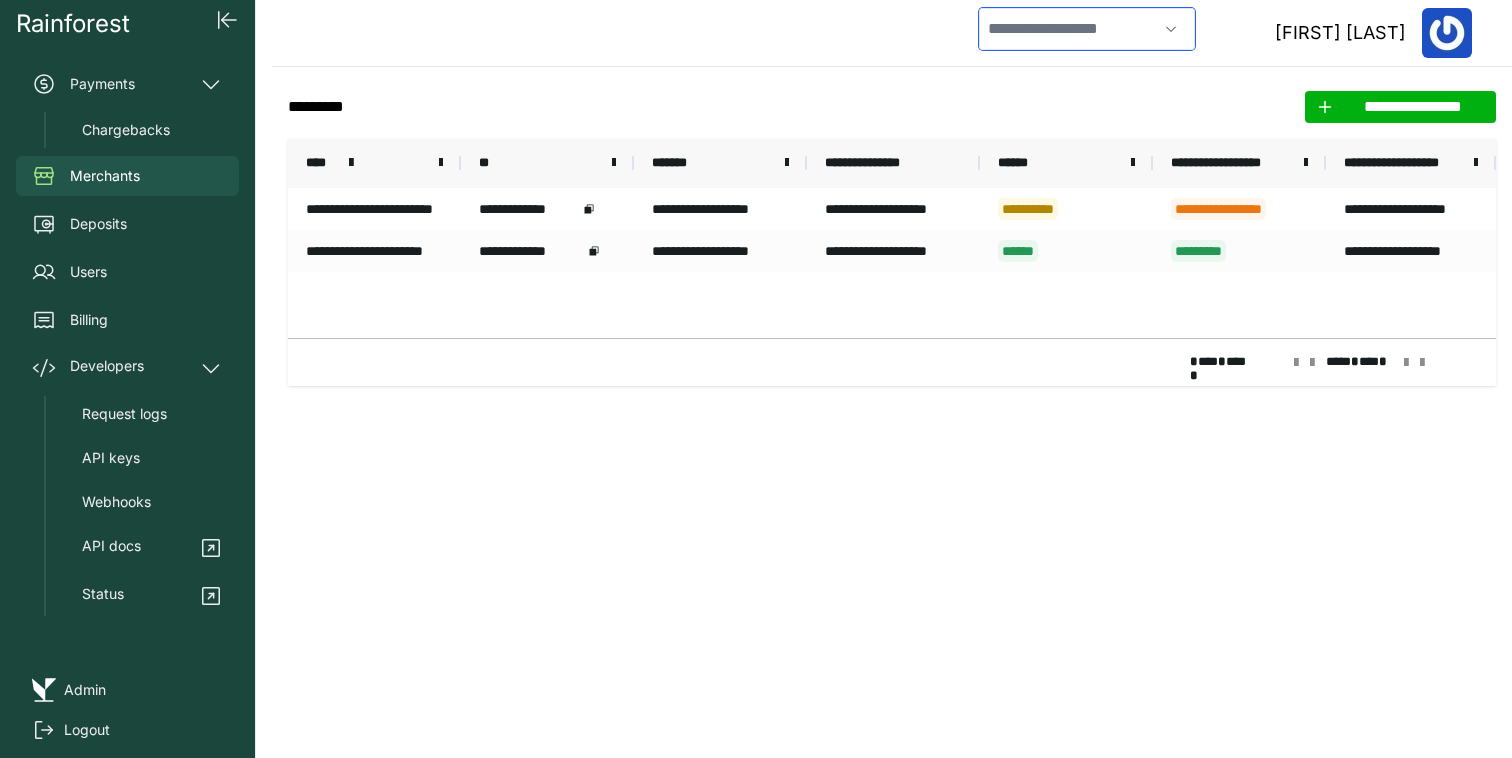 click at bounding box center (1068, 29) 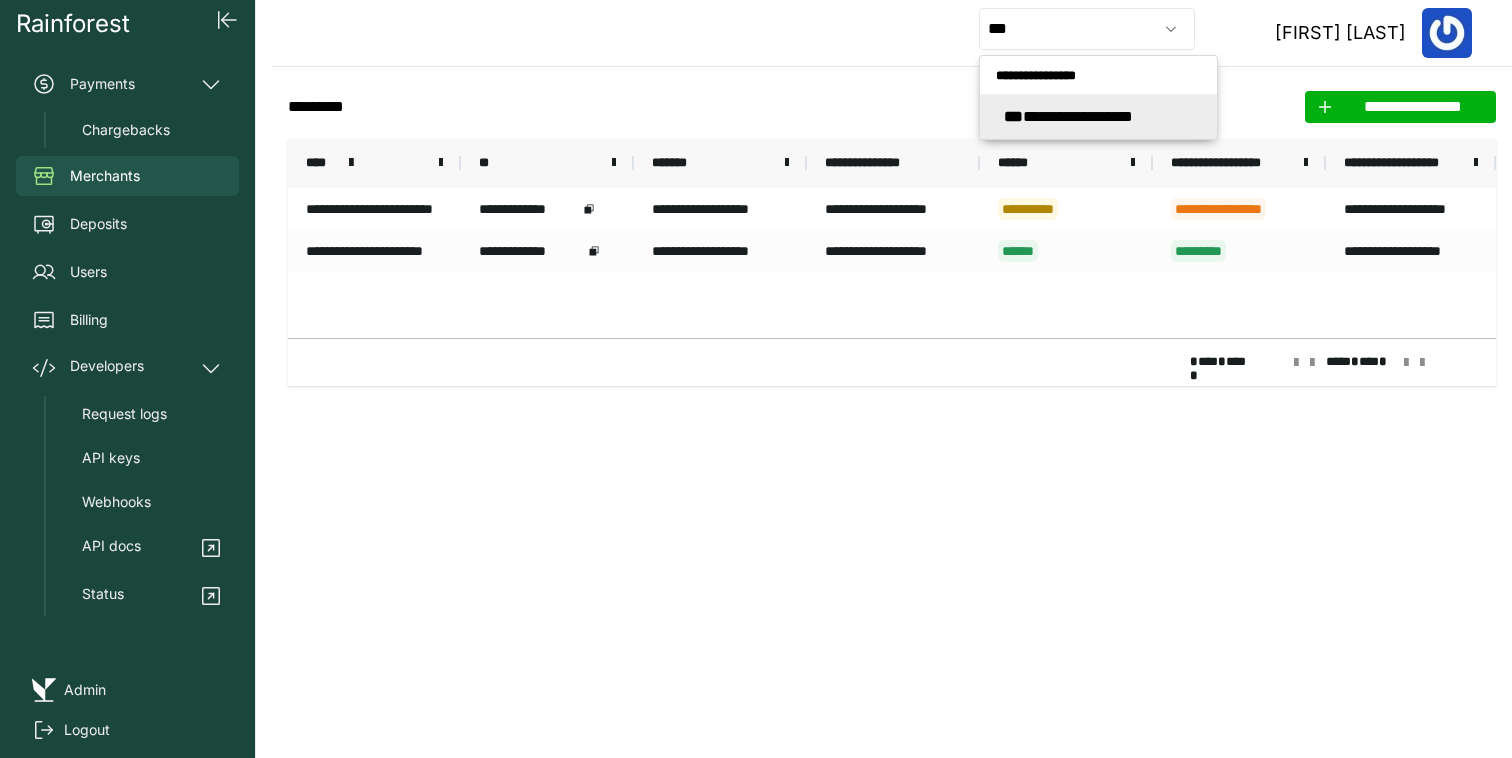 type on "**********" 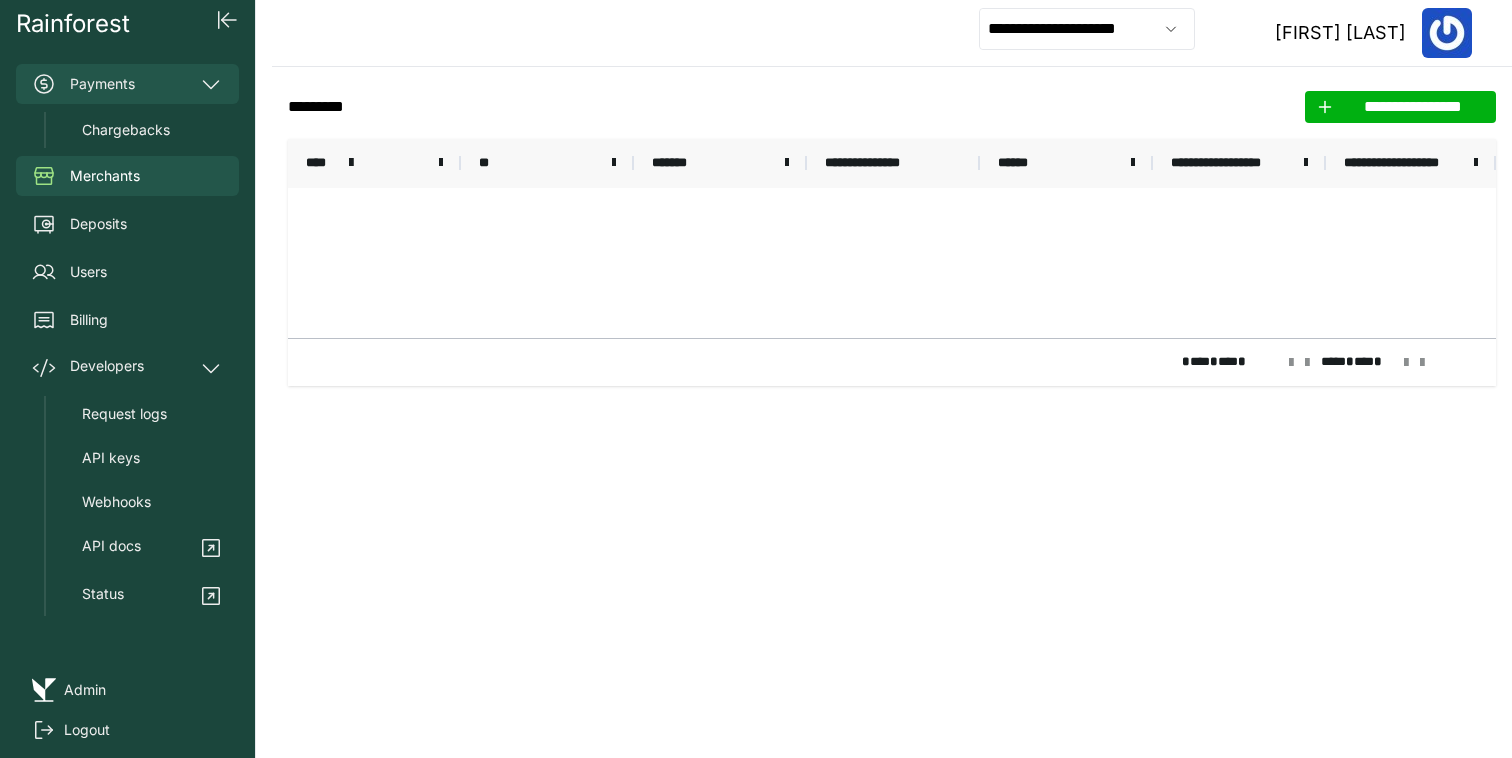 click on "Payments" at bounding box center [127, 84] 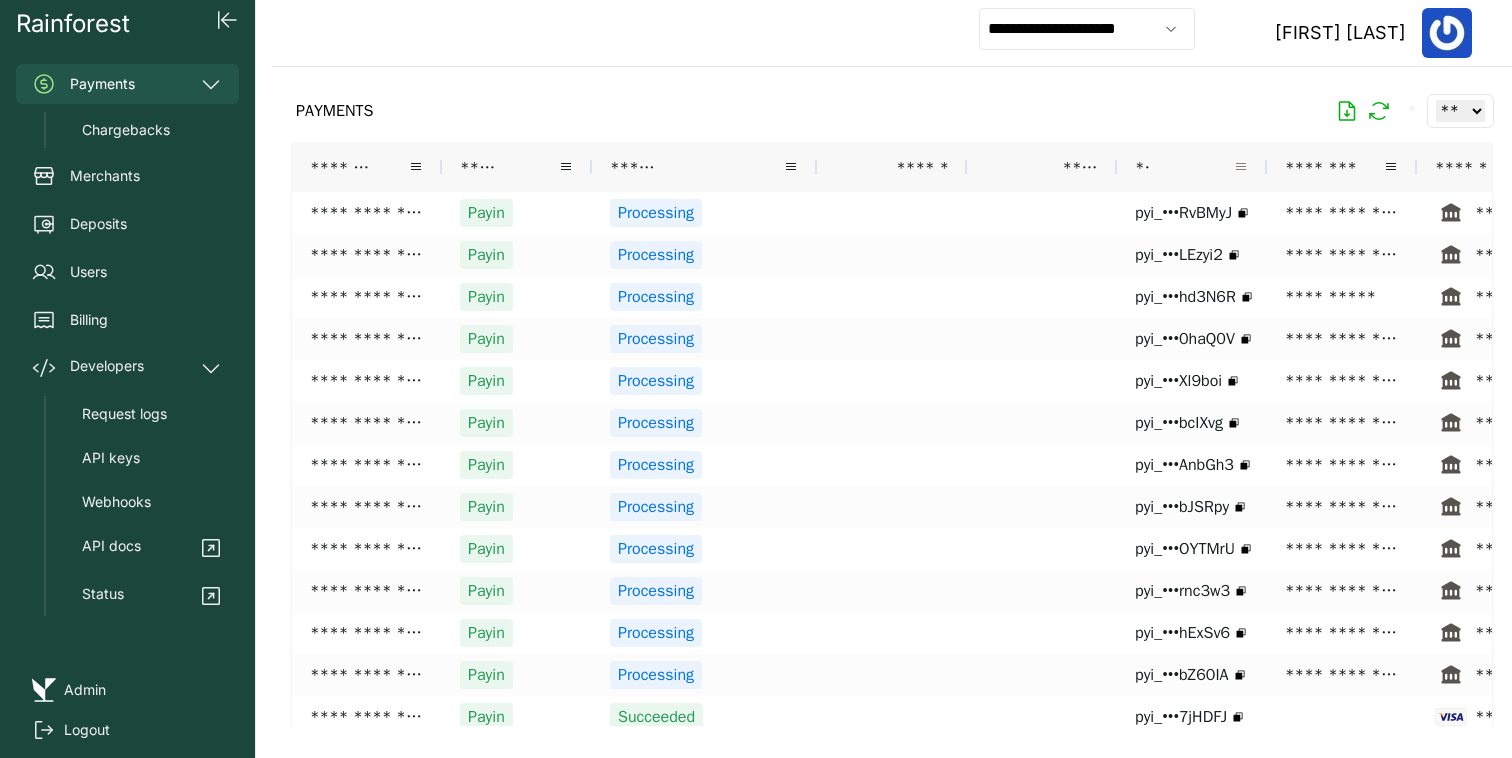 click at bounding box center (1241, 167) 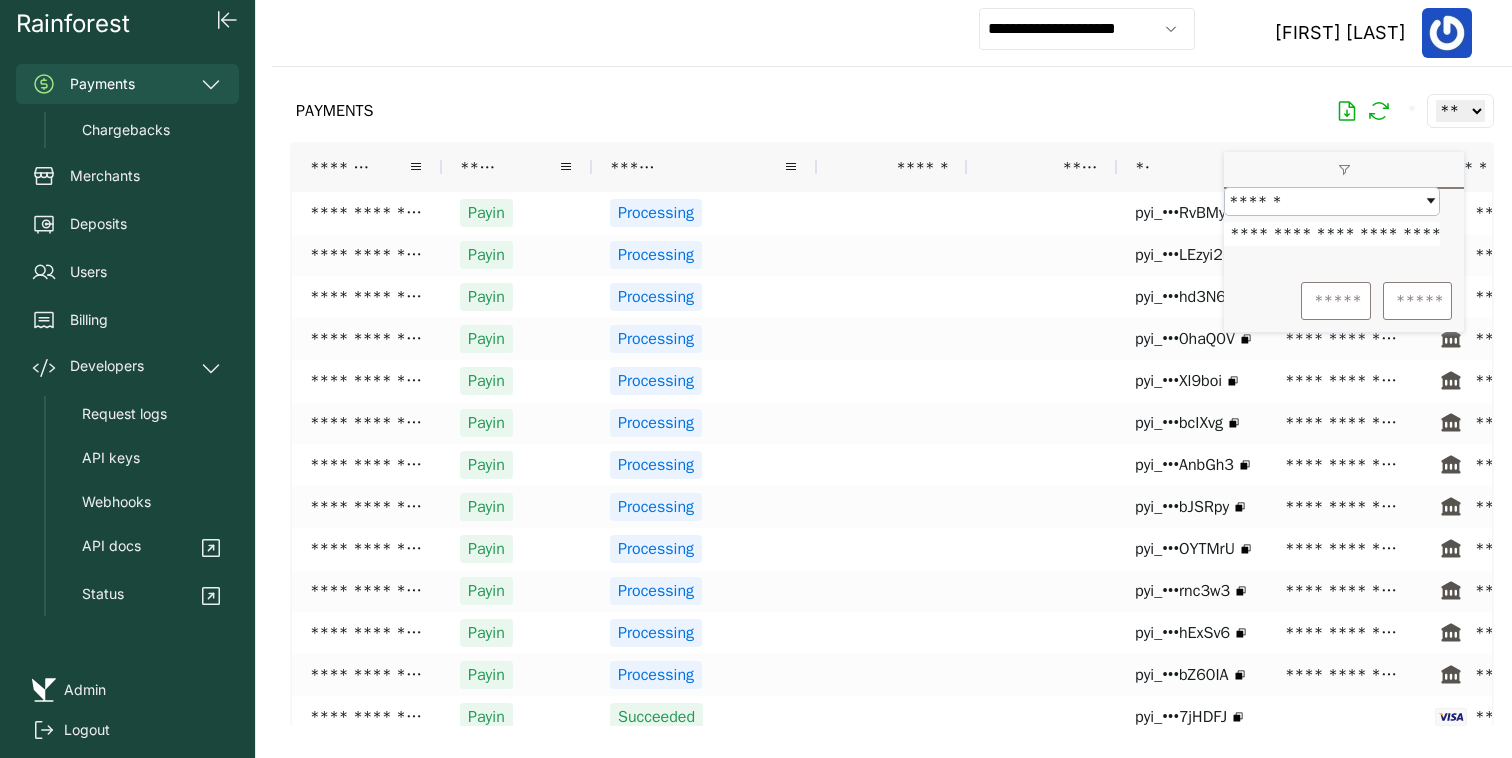 scroll, scrollTop: 0, scrollLeft: 42, axis: horizontal 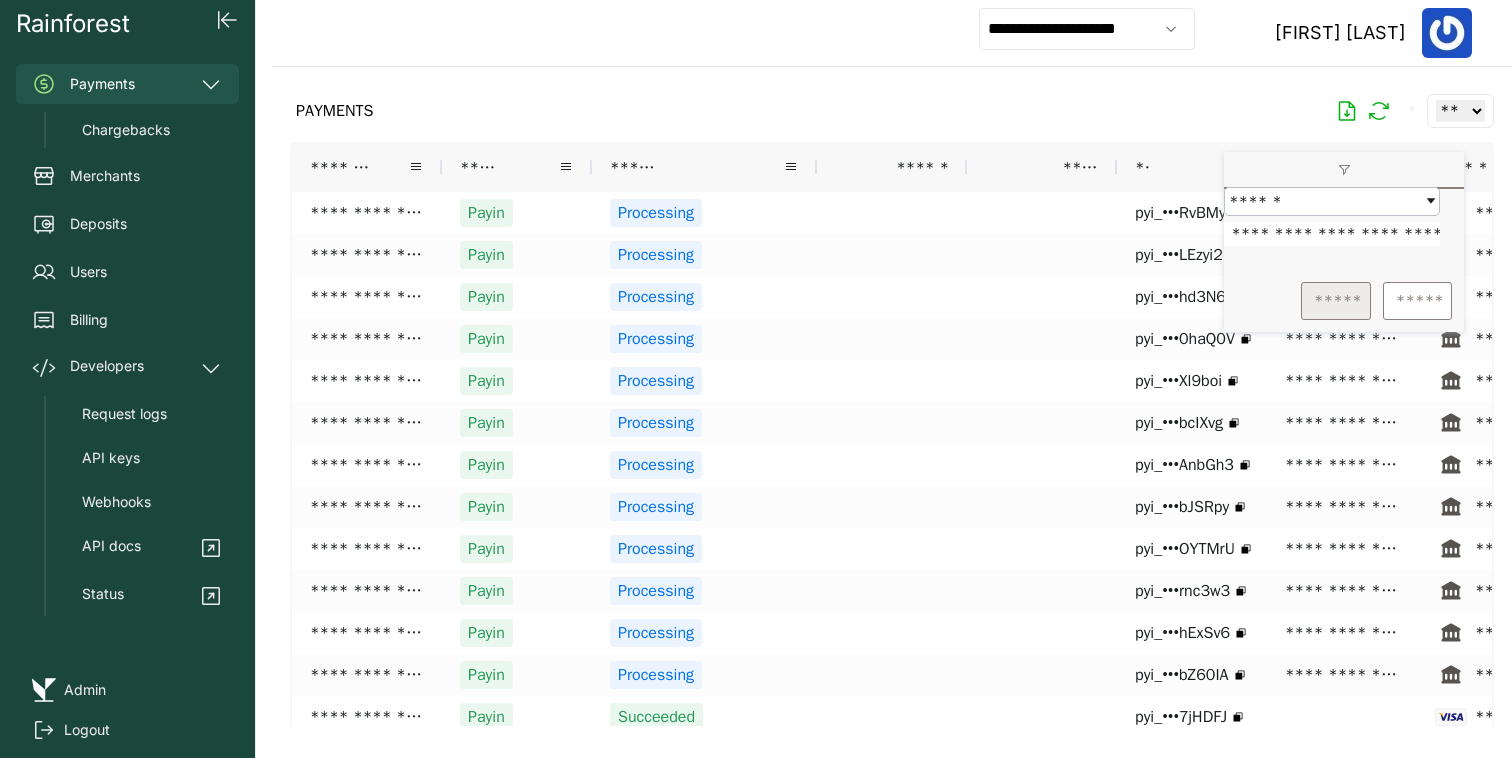 type on "**********" 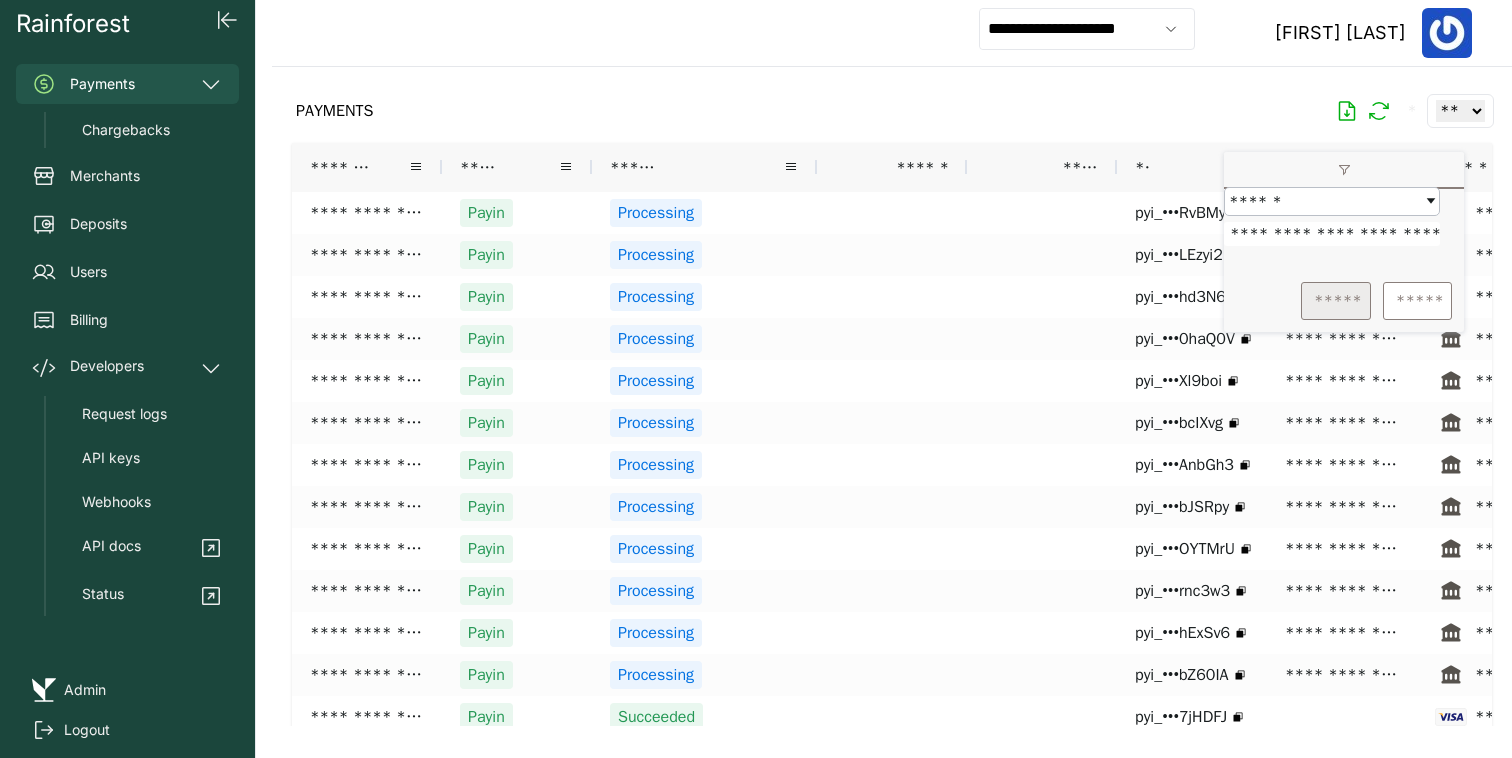 click on "*****" at bounding box center (1336, 301) 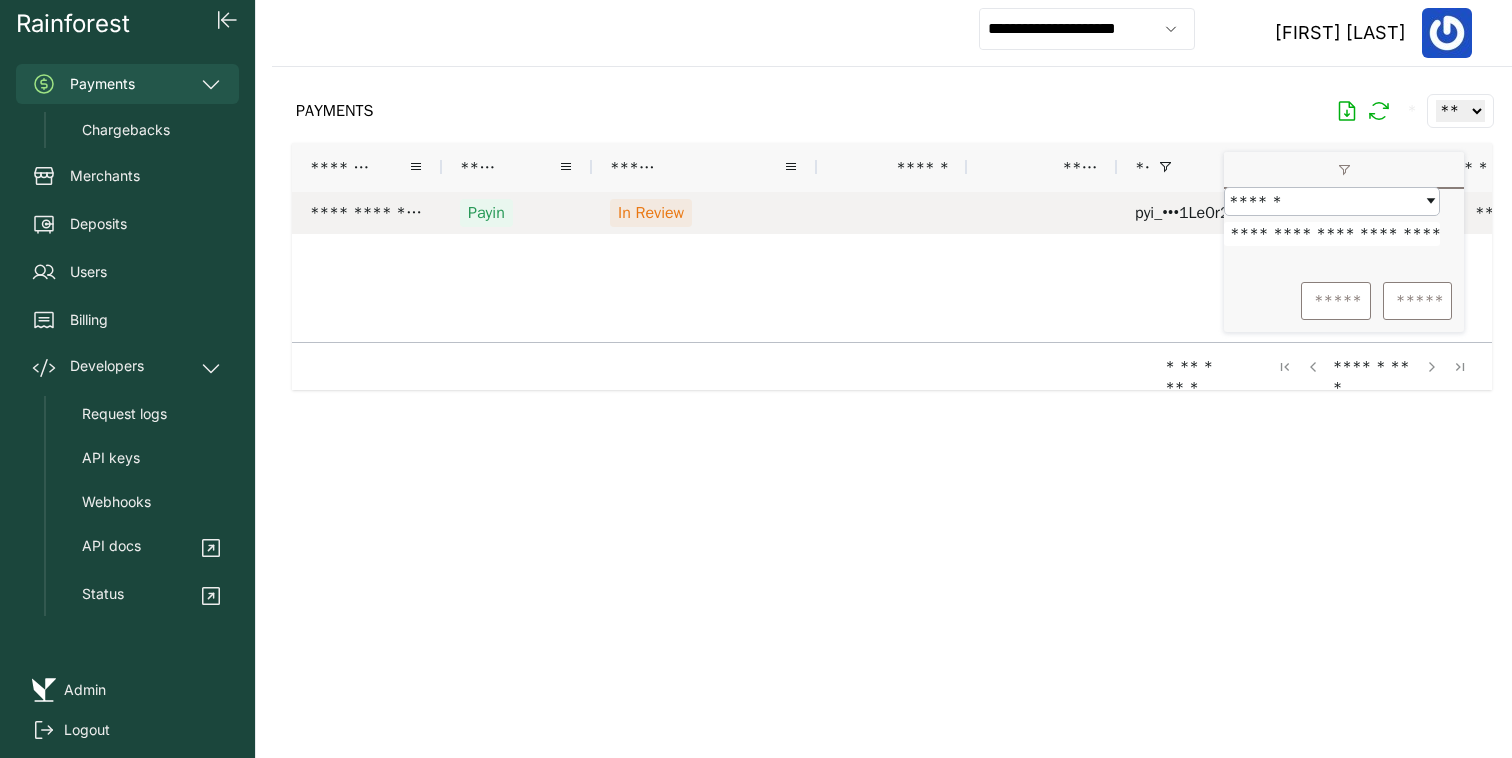 scroll, scrollTop: 0, scrollLeft: 443, axis: horizontal 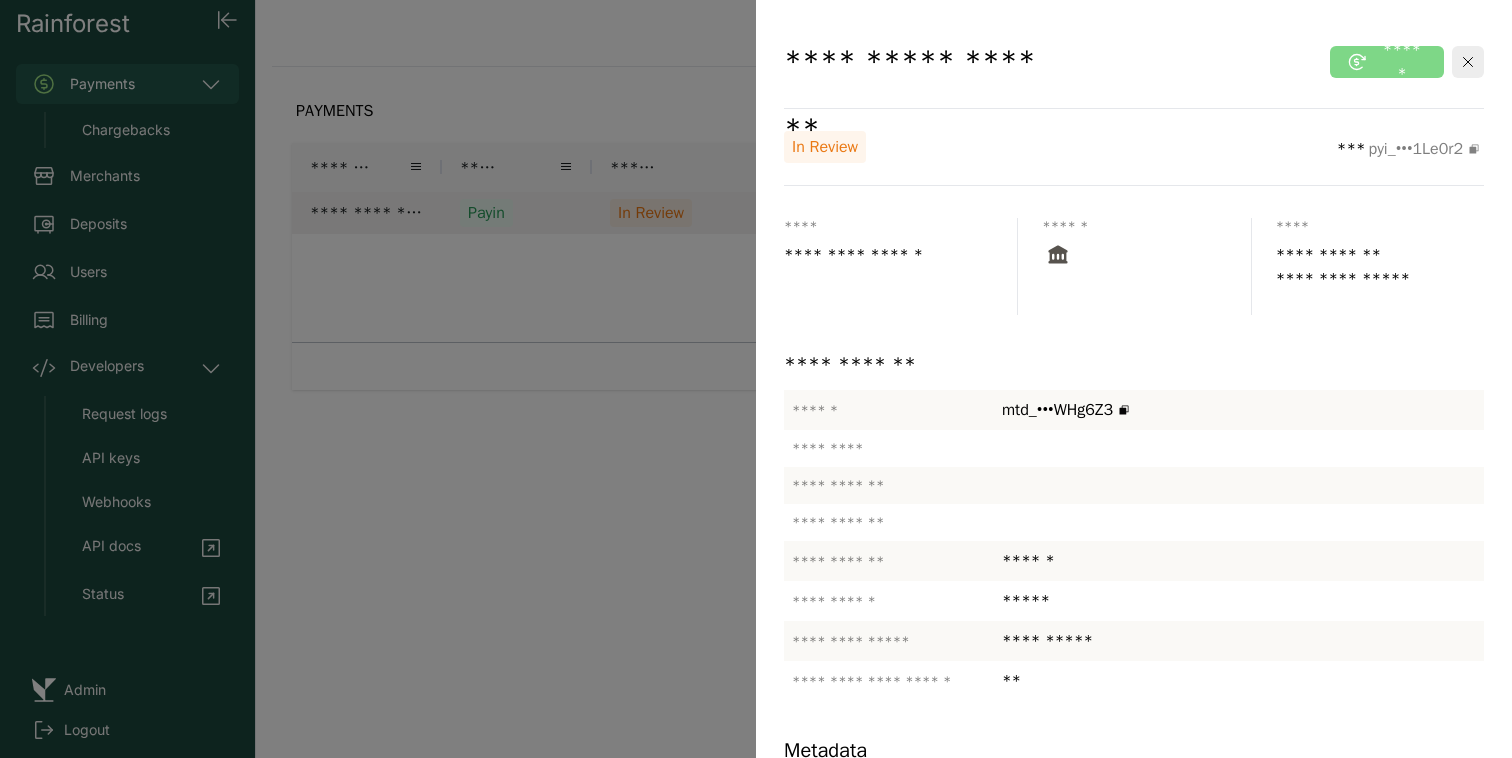 click at bounding box center (756, 379) 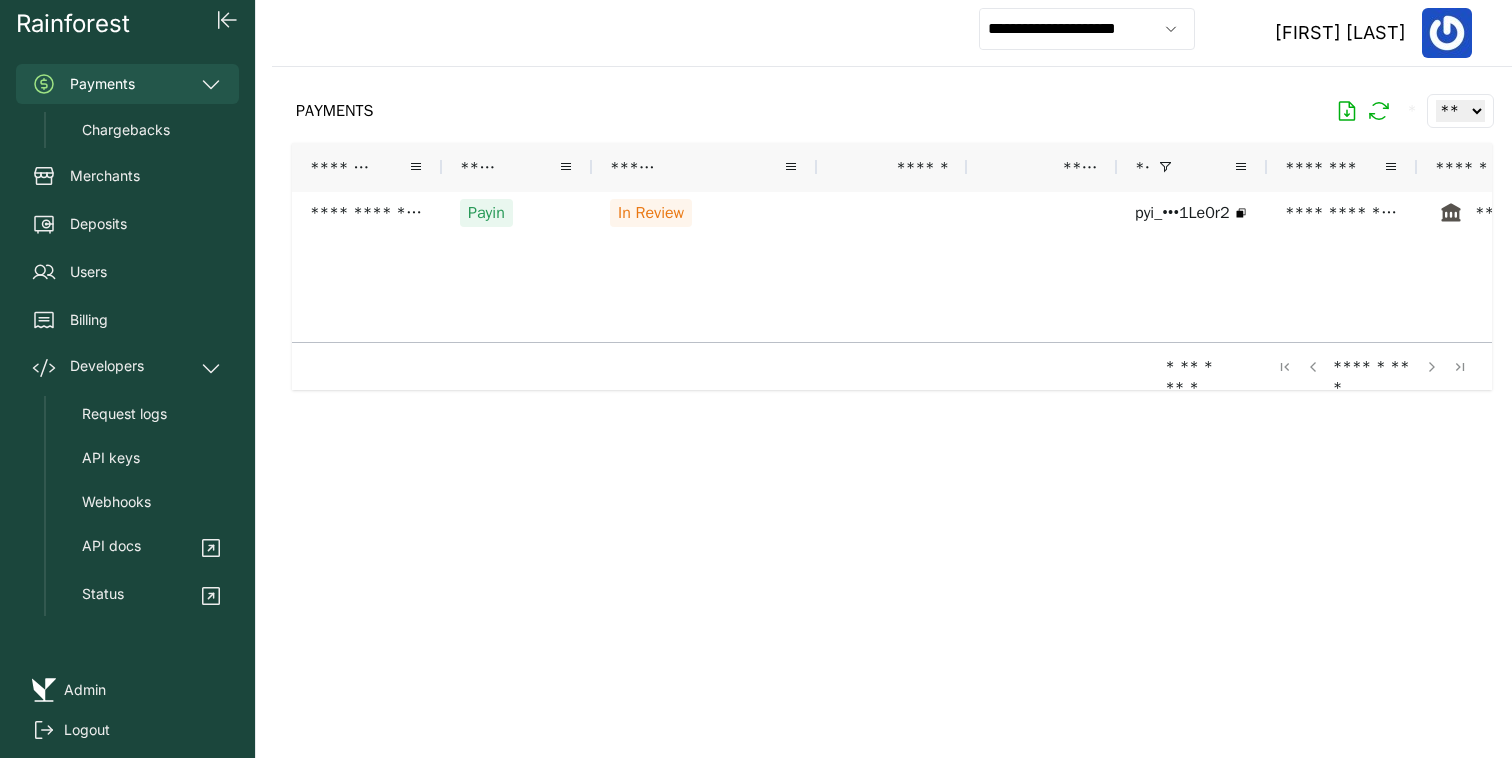 scroll, scrollTop: 0, scrollLeft: 98, axis: horizontal 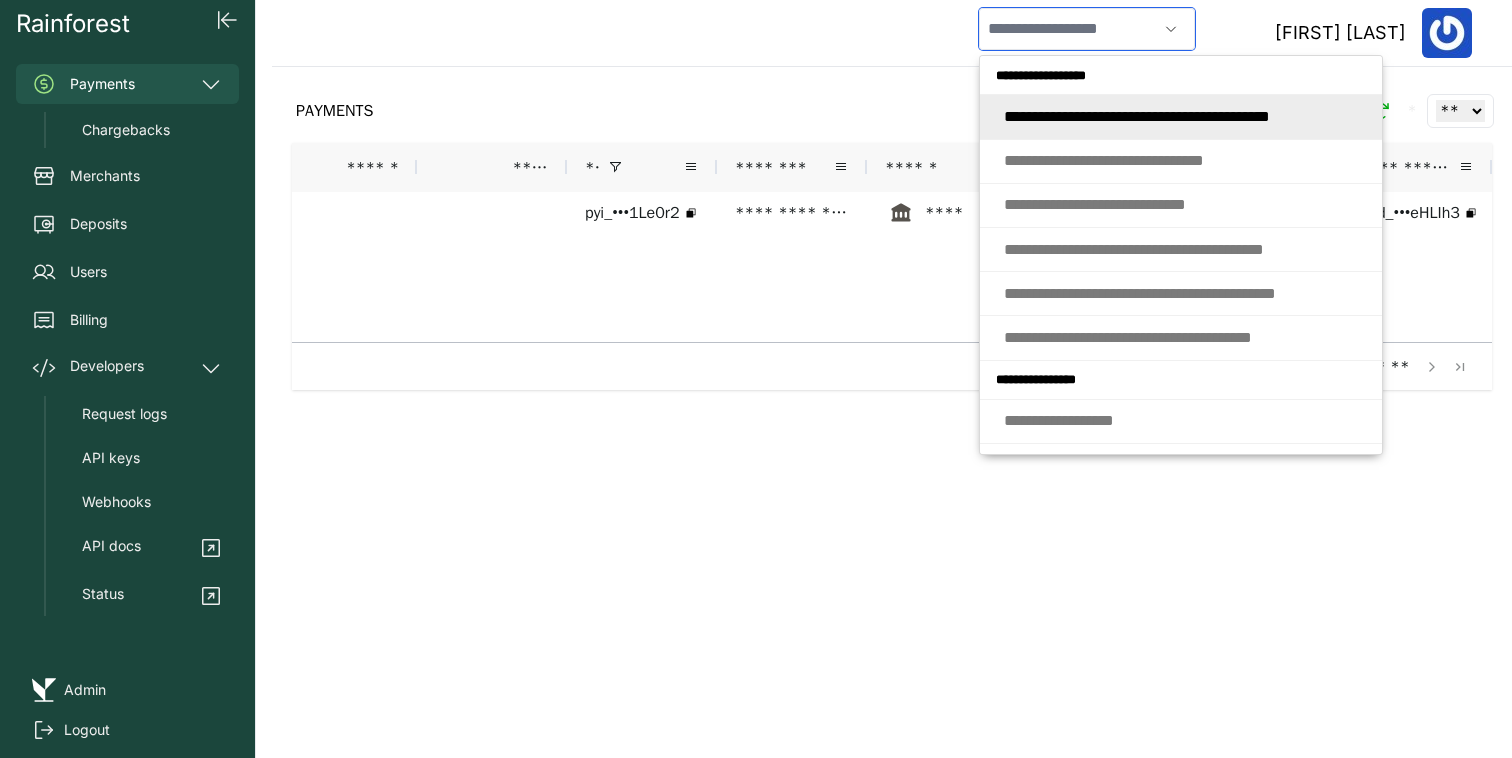 click at bounding box center (1068, 29) 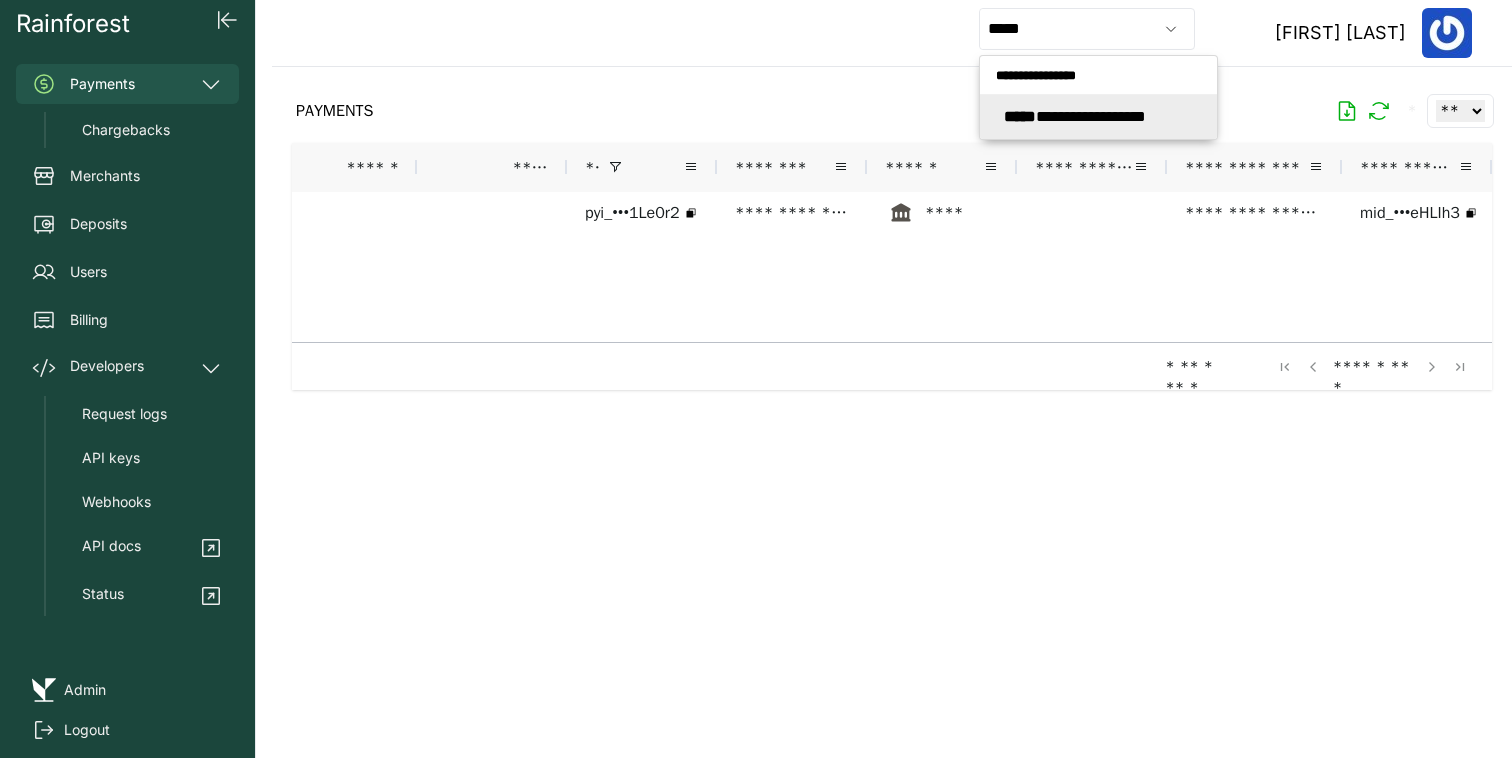type on "**********" 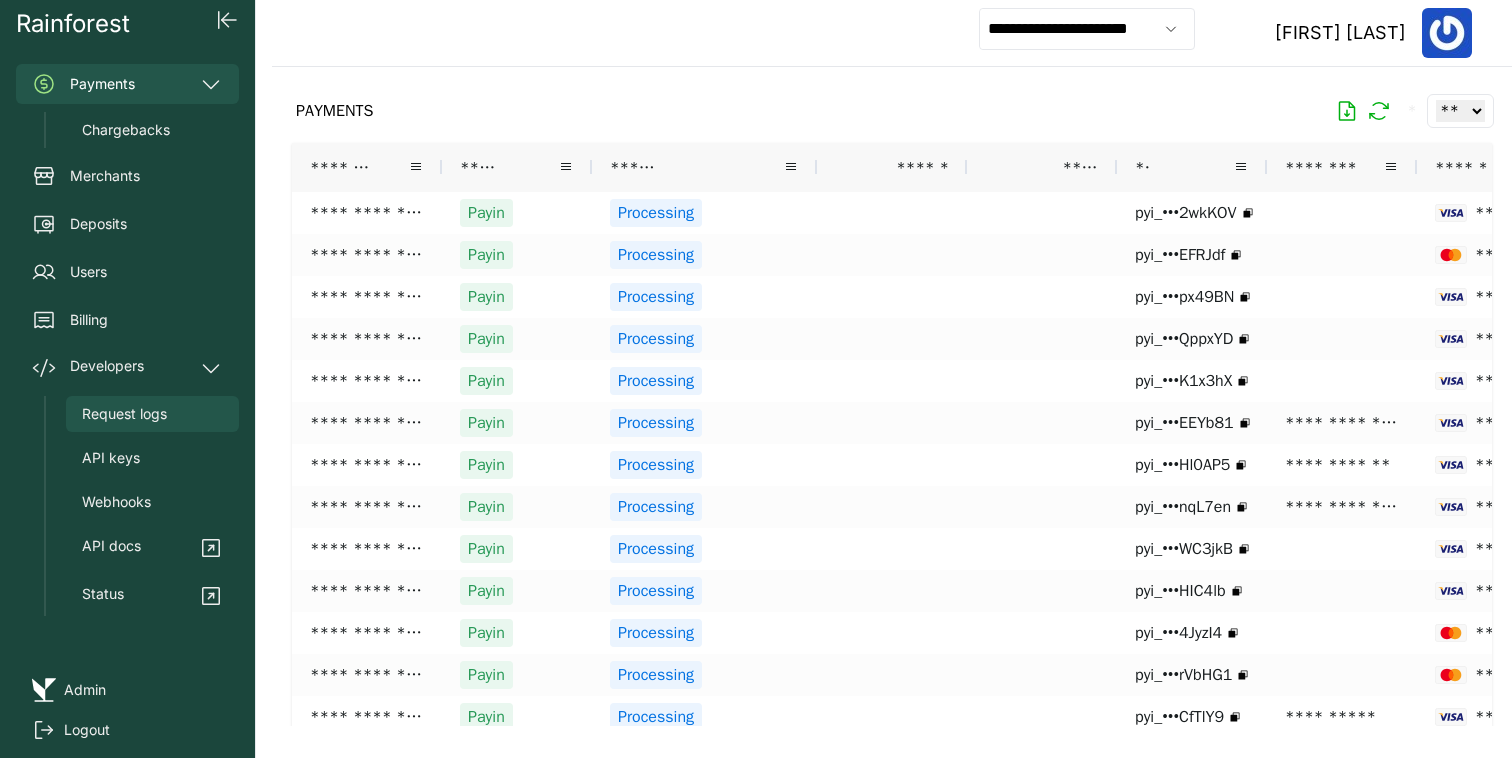 click on "Request logs" at bounding box center (152, 414) 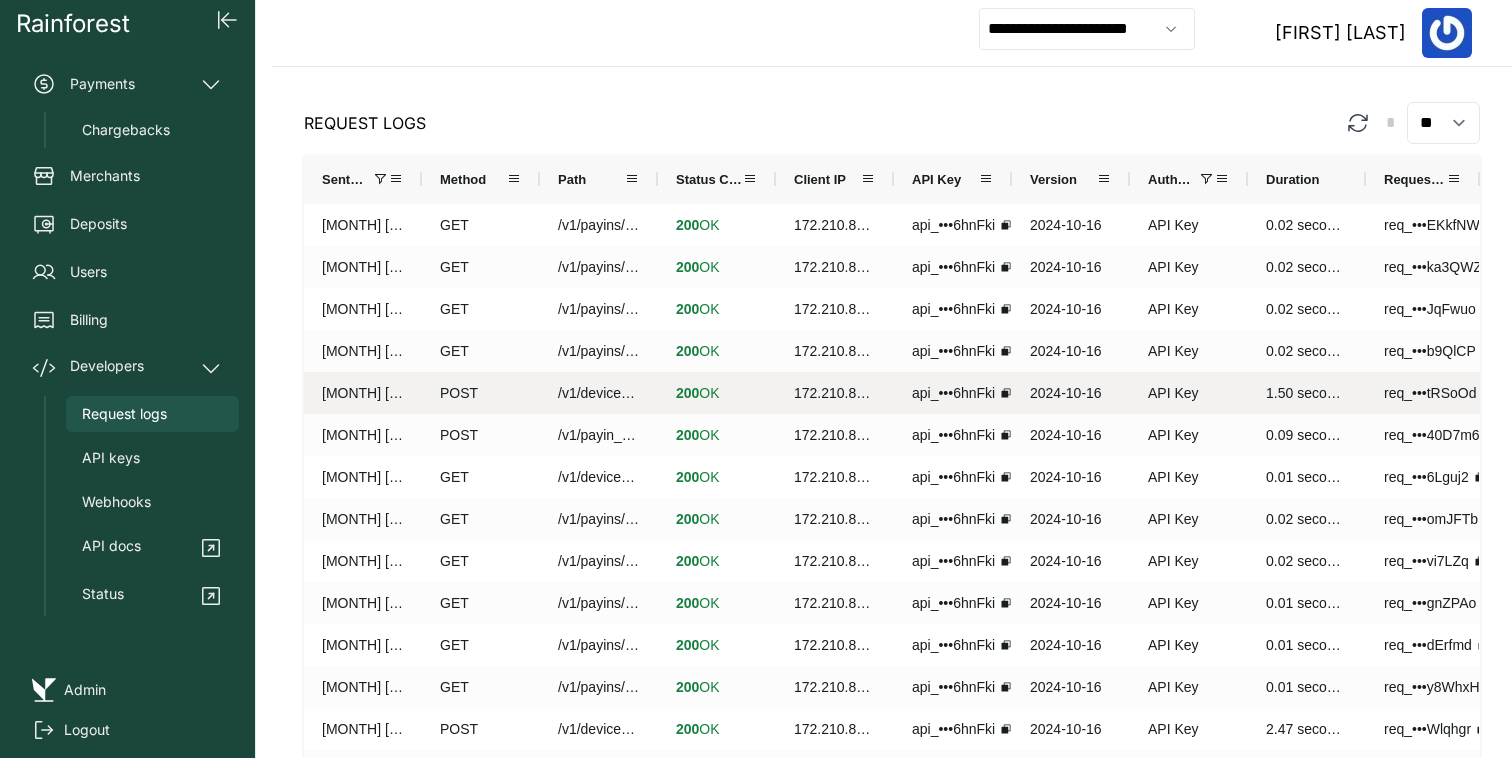 click on "POST" at bounding box center (481, 393) 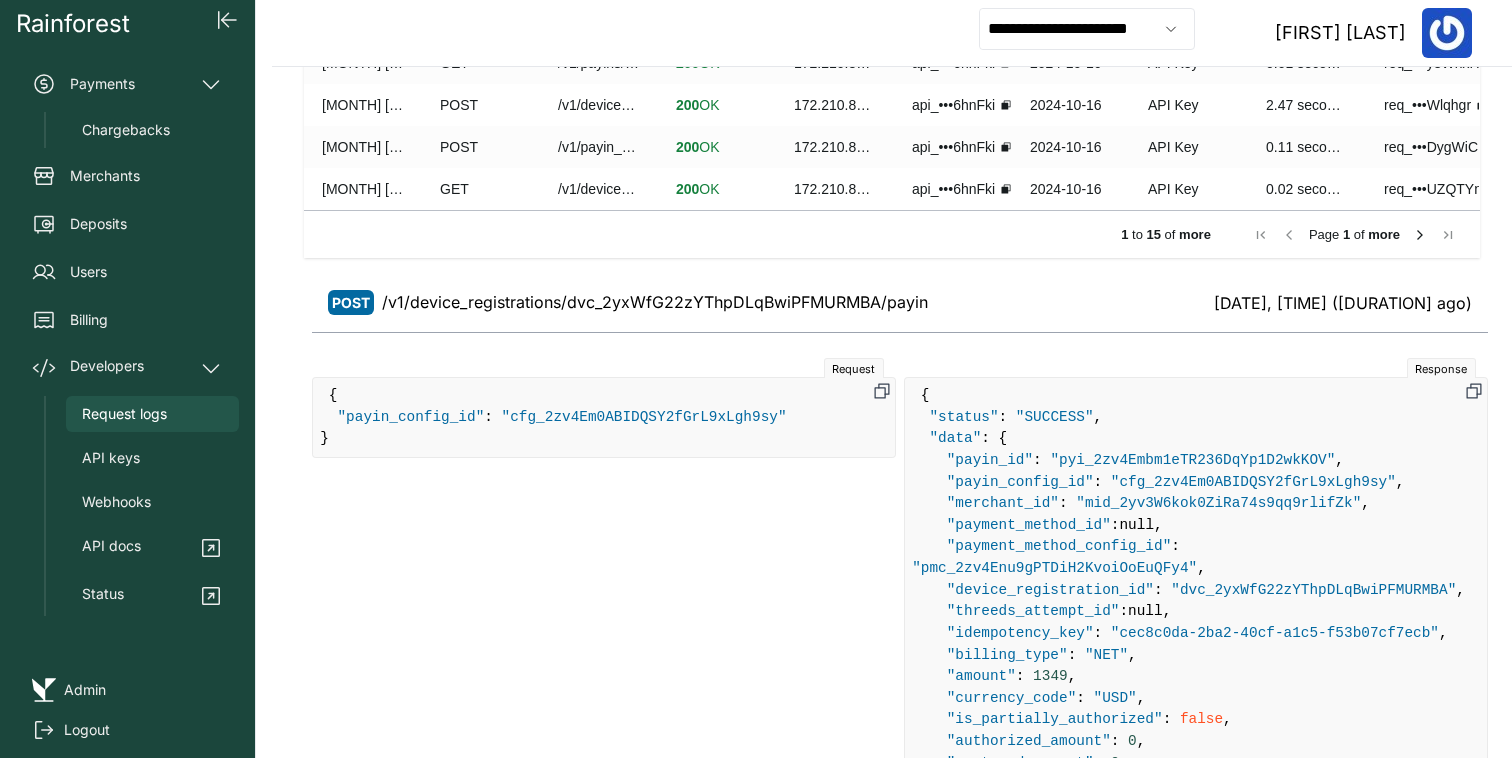 scroll, scrollTop: 641, scrollLeft: 0, axis: vertical 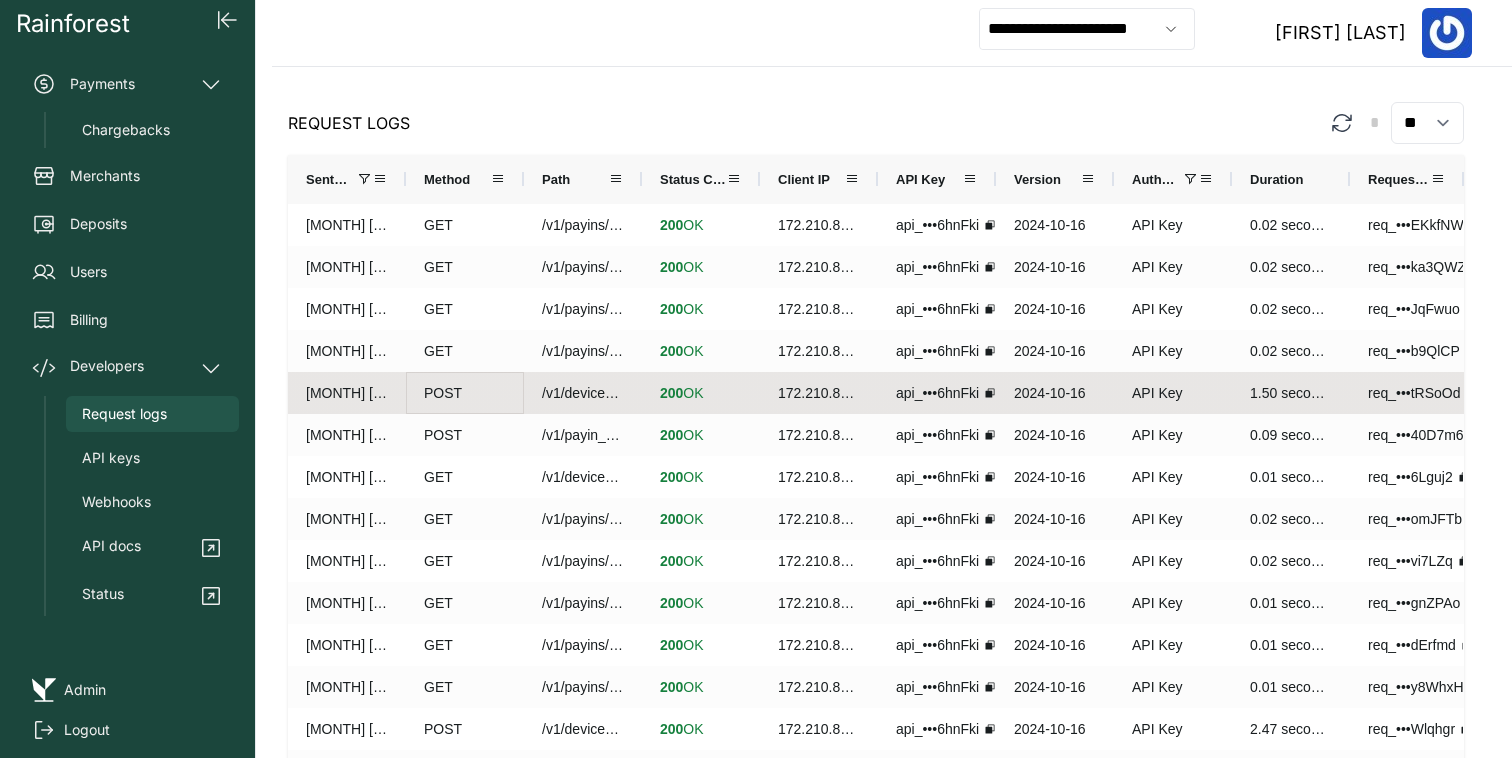 click on "POST" at bounding box center [465, 393] 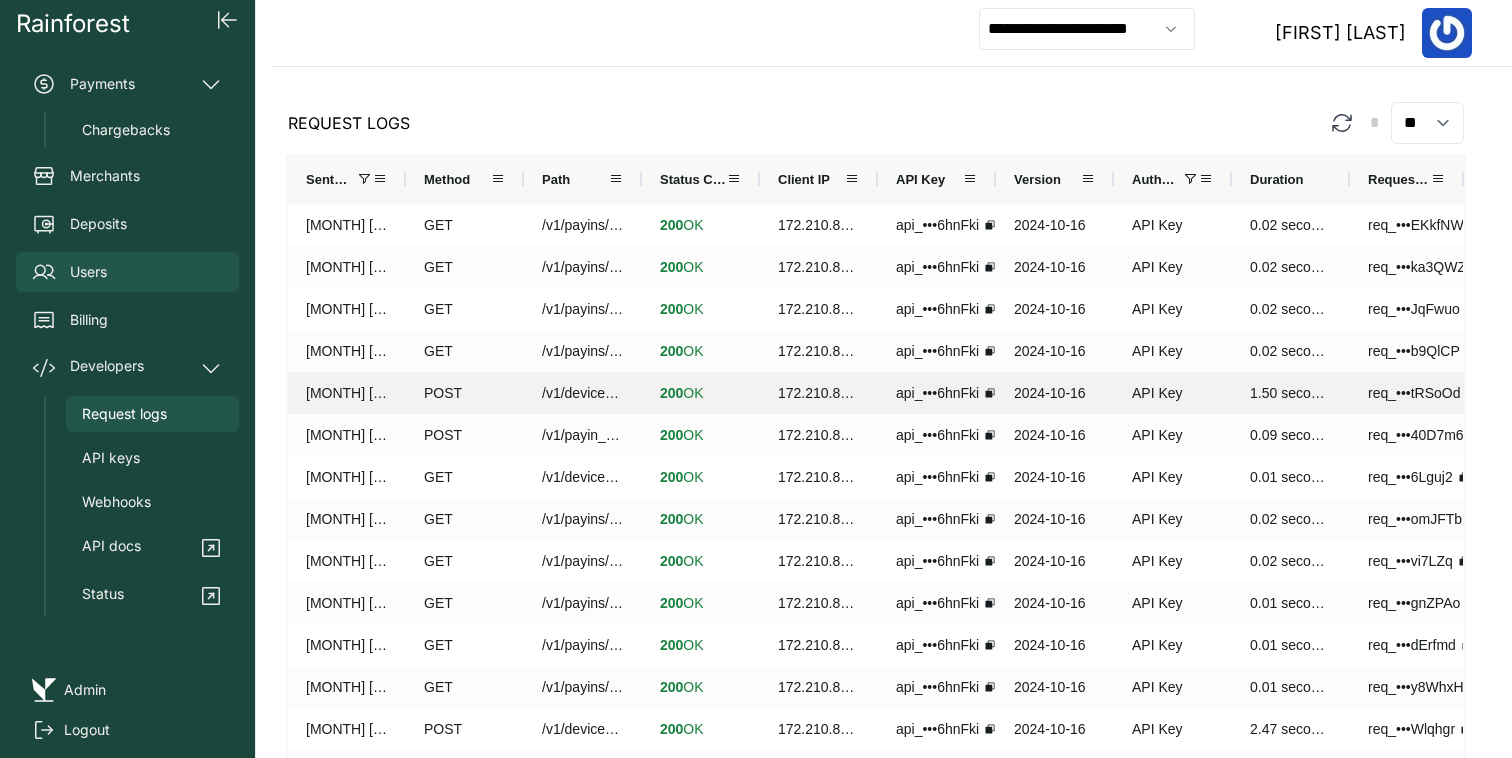 click on "Users" at bounding box center [127, 272] 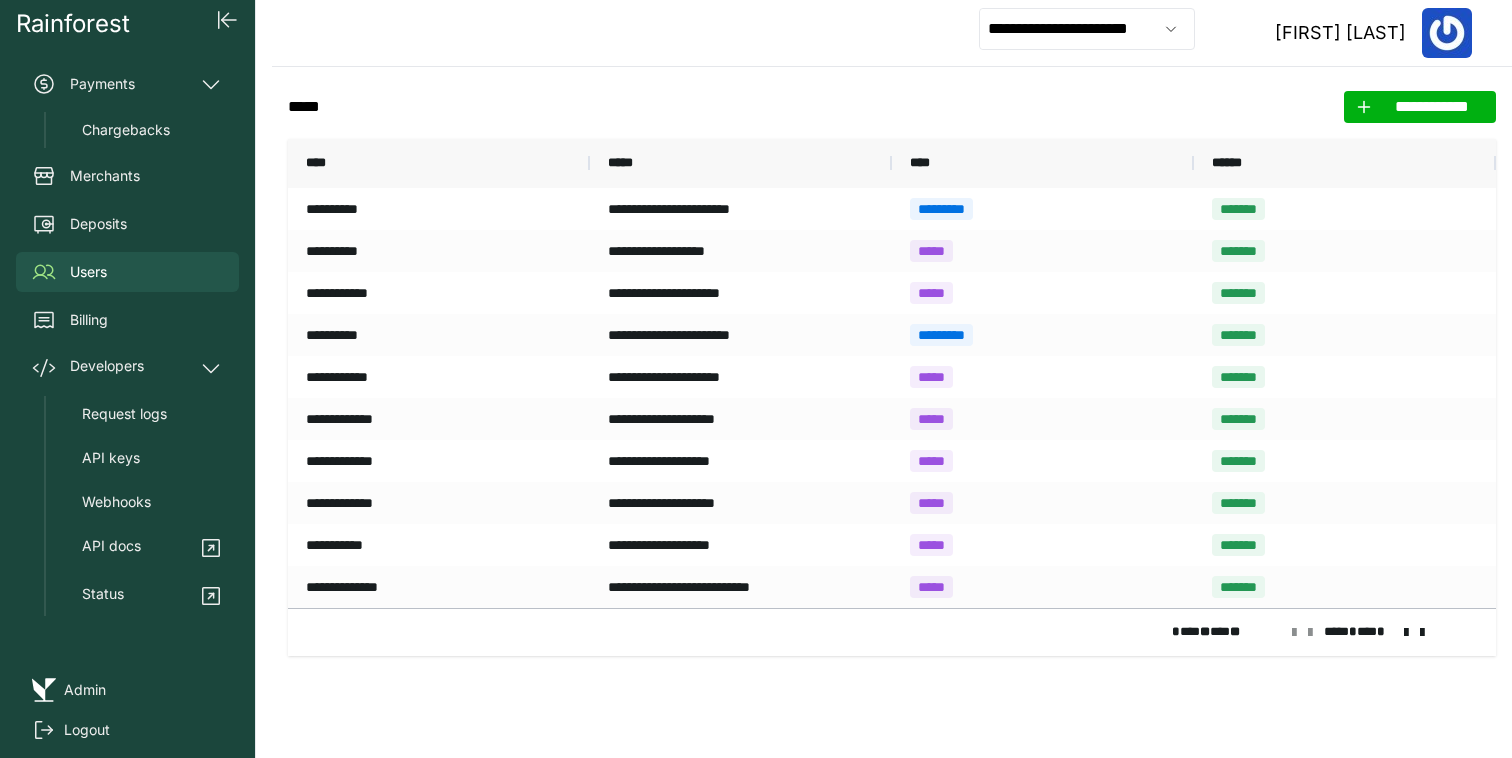 click at bounding box center (1406, 633) 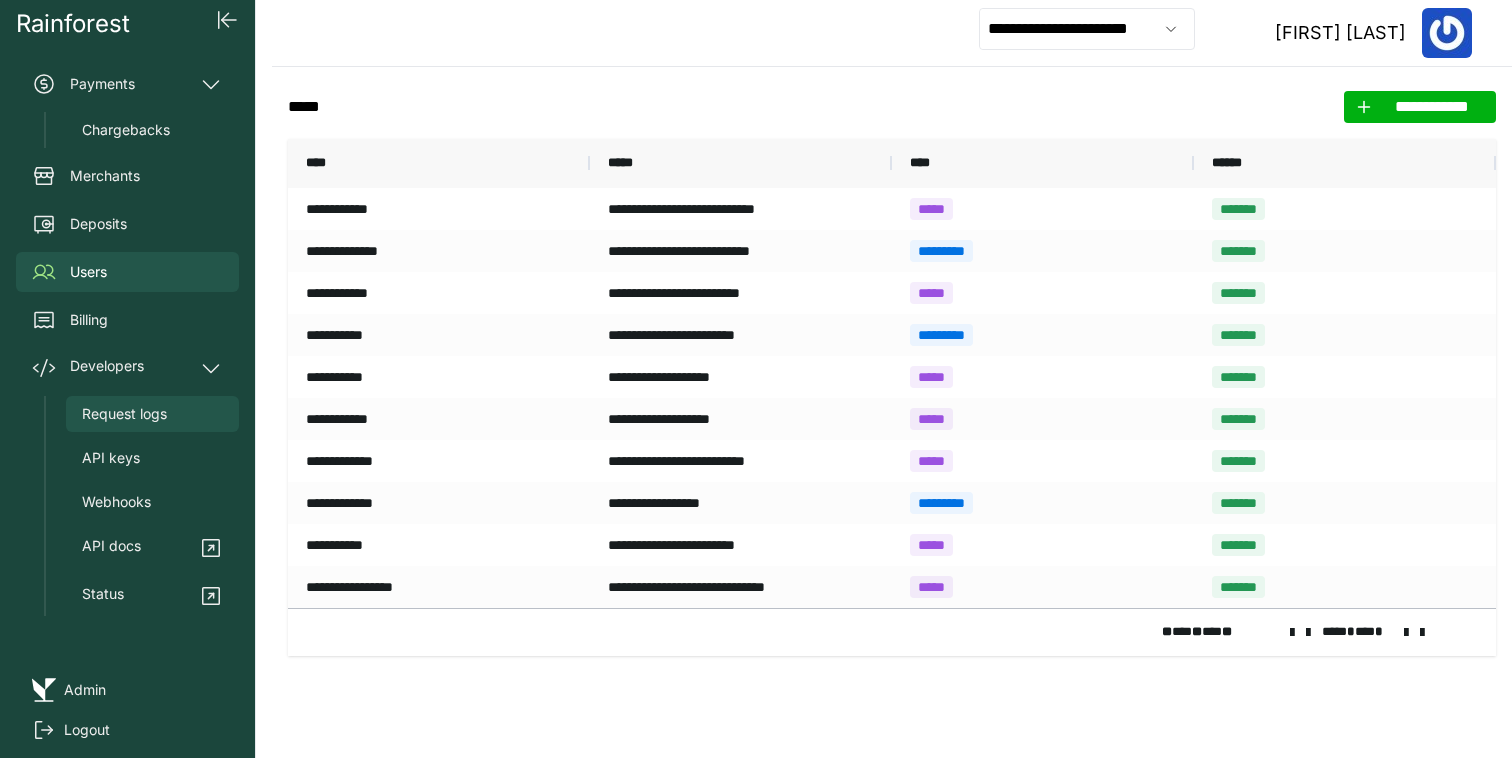 click on "Request logs" at bounding box center (152, 414) 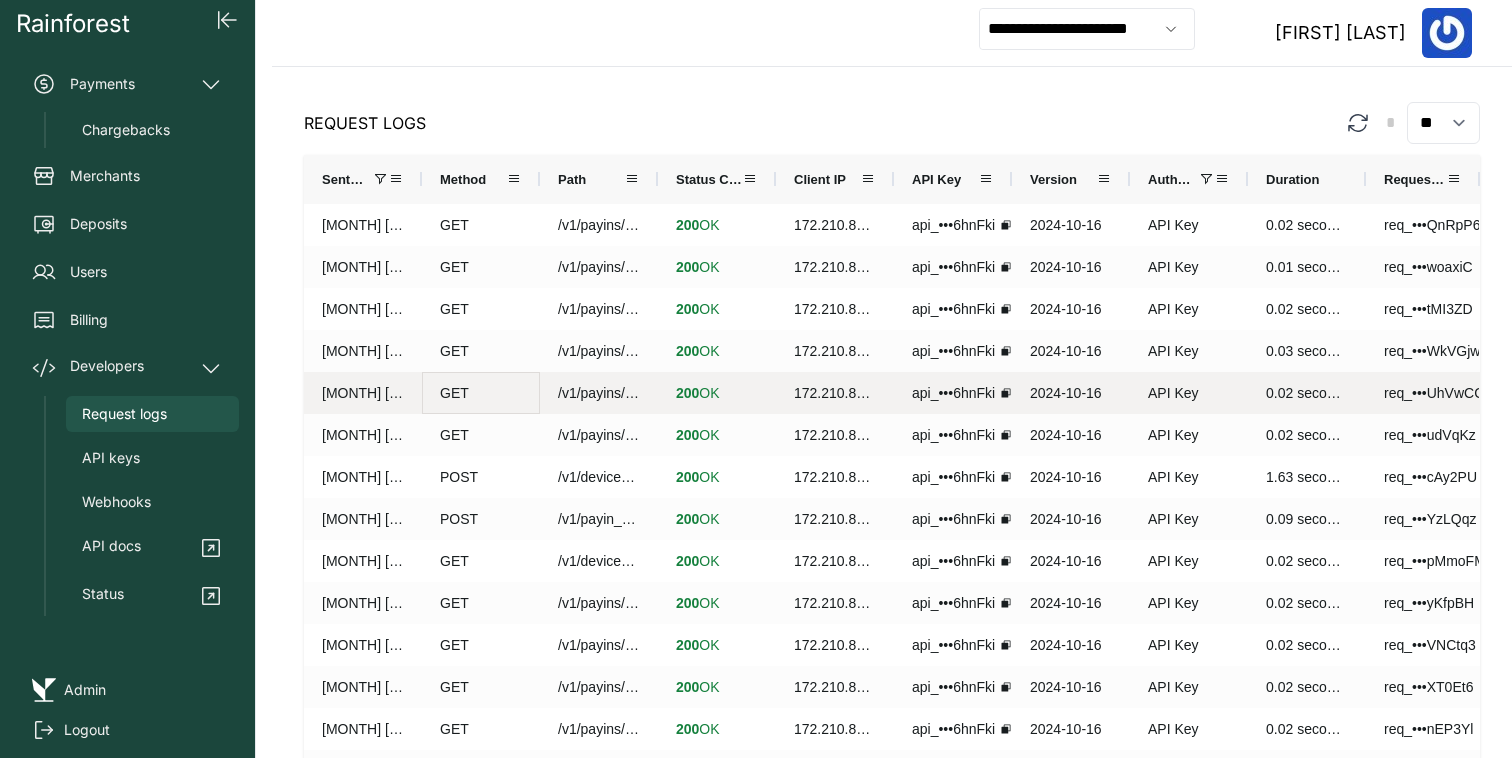 click on "GET" at bounding box center (481, 393) 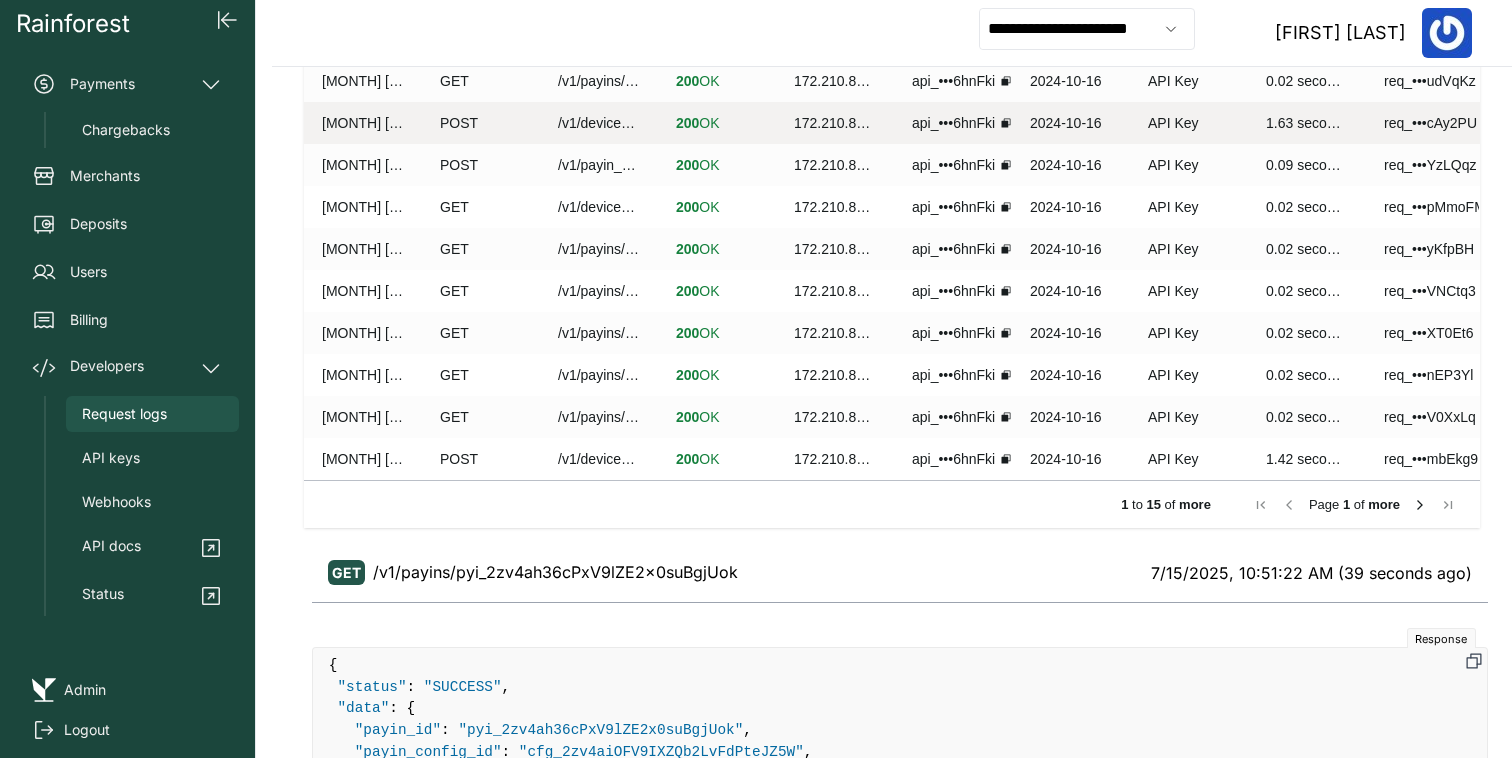 scroll, scrollTop: 641, scrollLeft: 0, axis: vertical 